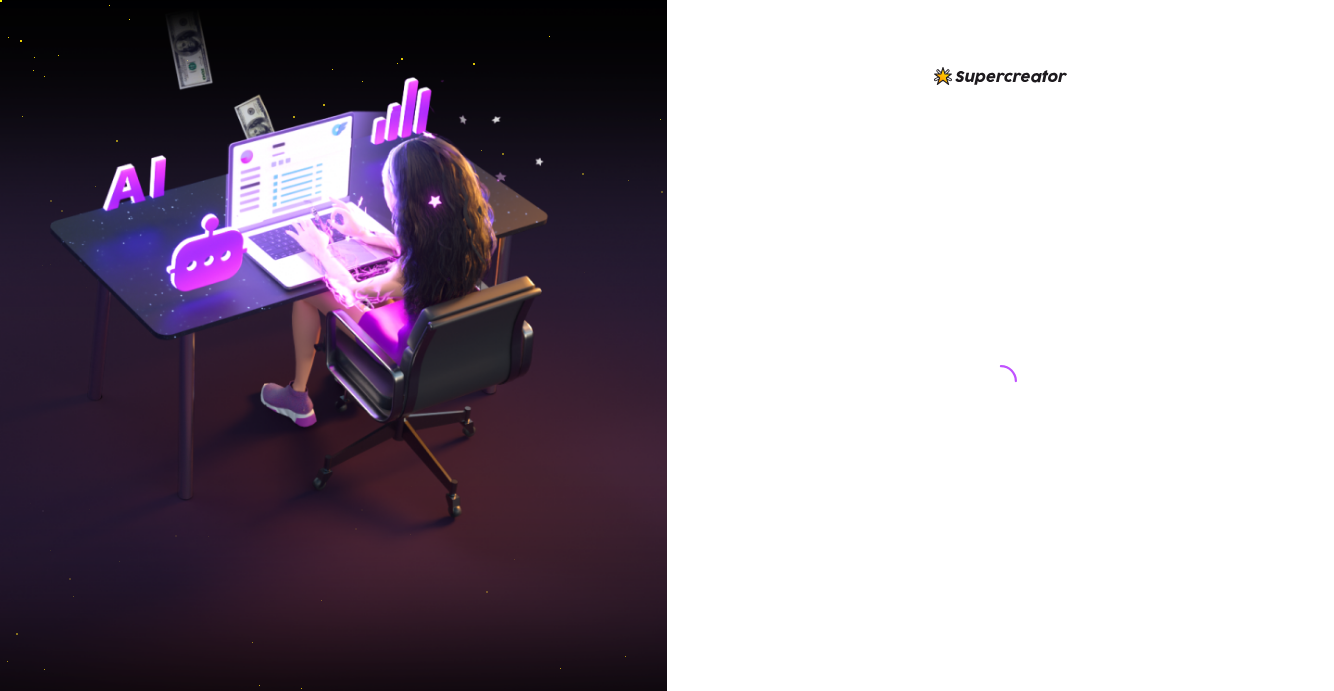 scroll, scrollTop: 0, scrollLeft: 0, axis: both 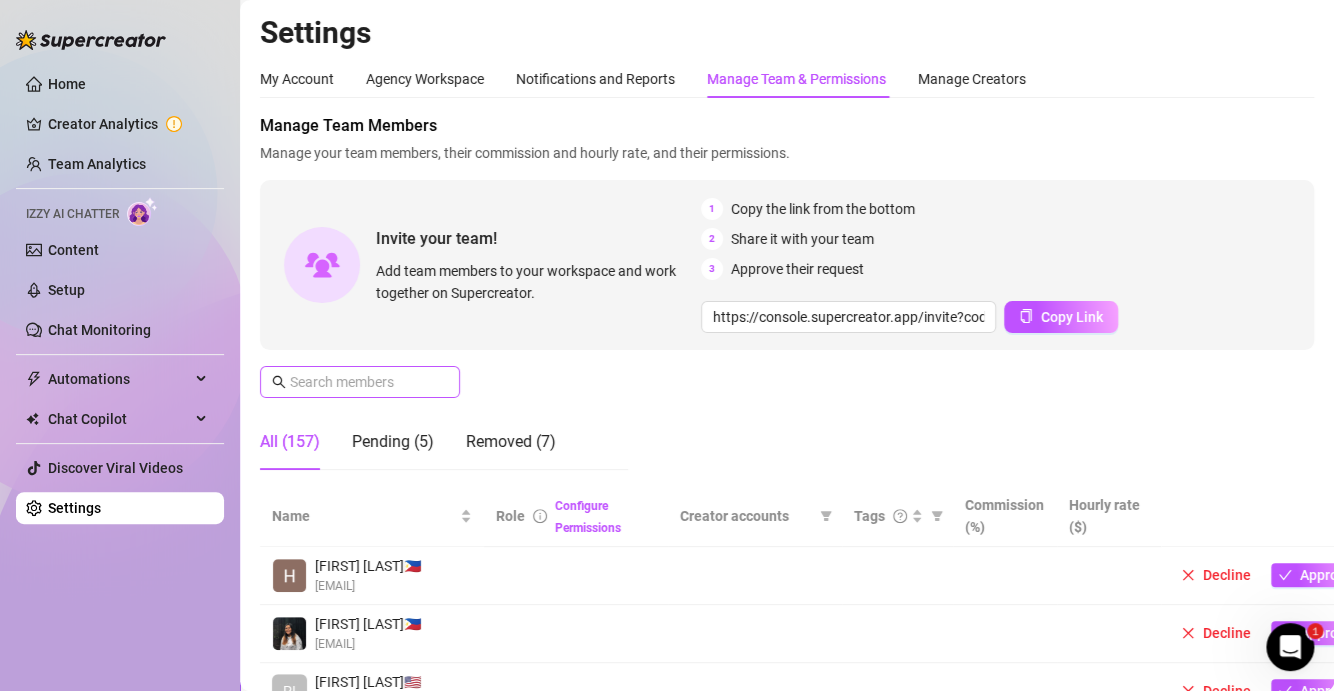 click at bounding box center (360, 382) 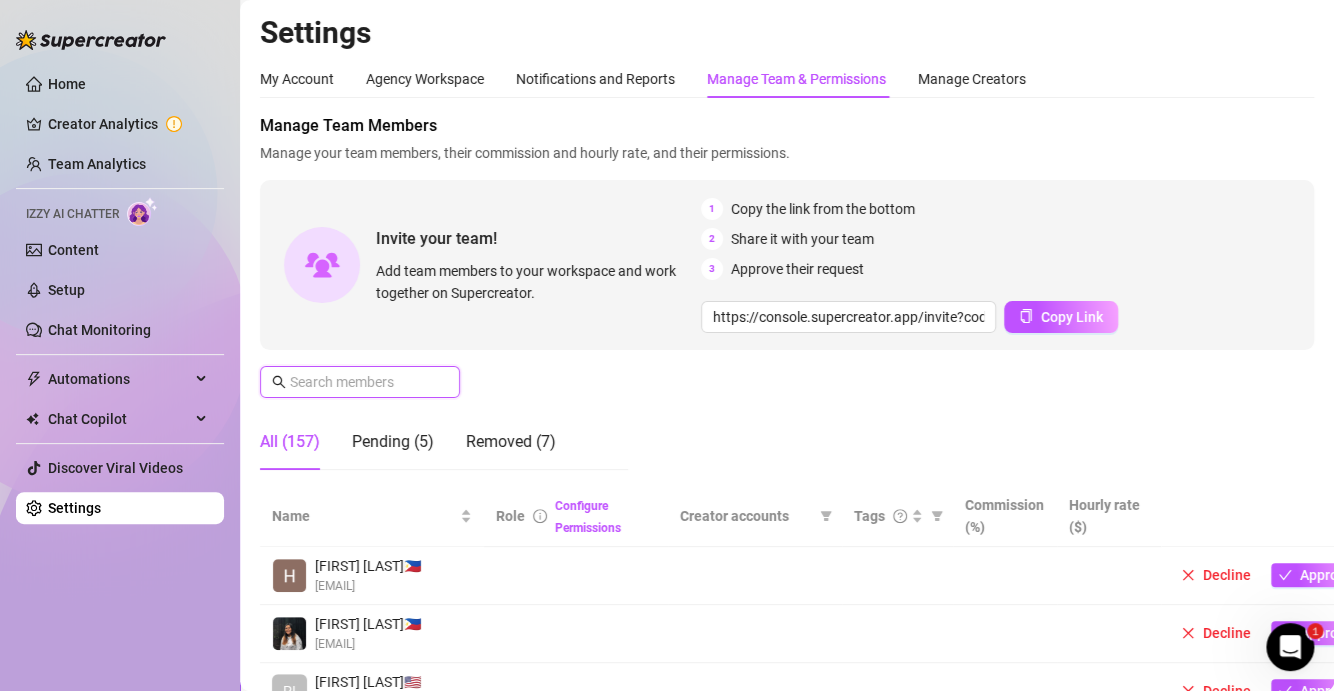 paste on "[EMAIL]" 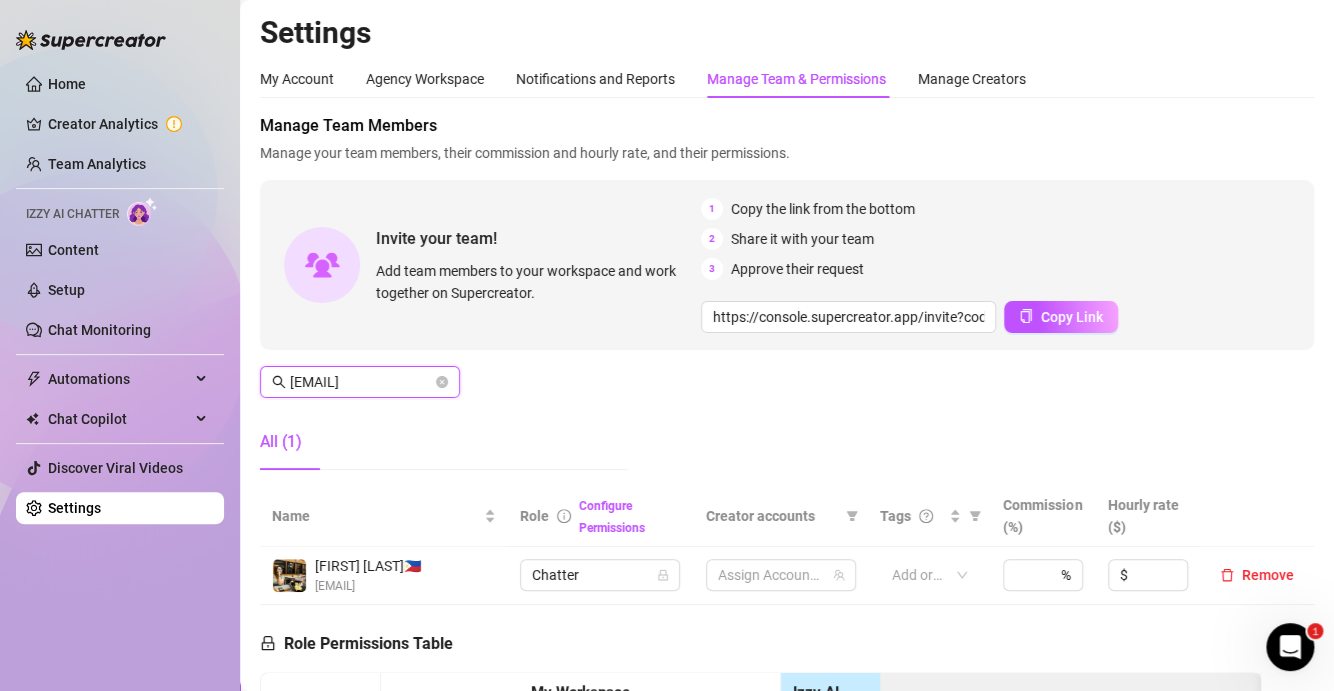 scroll, scrollTop: 0, scrollLeft: 17, axis: horizontal 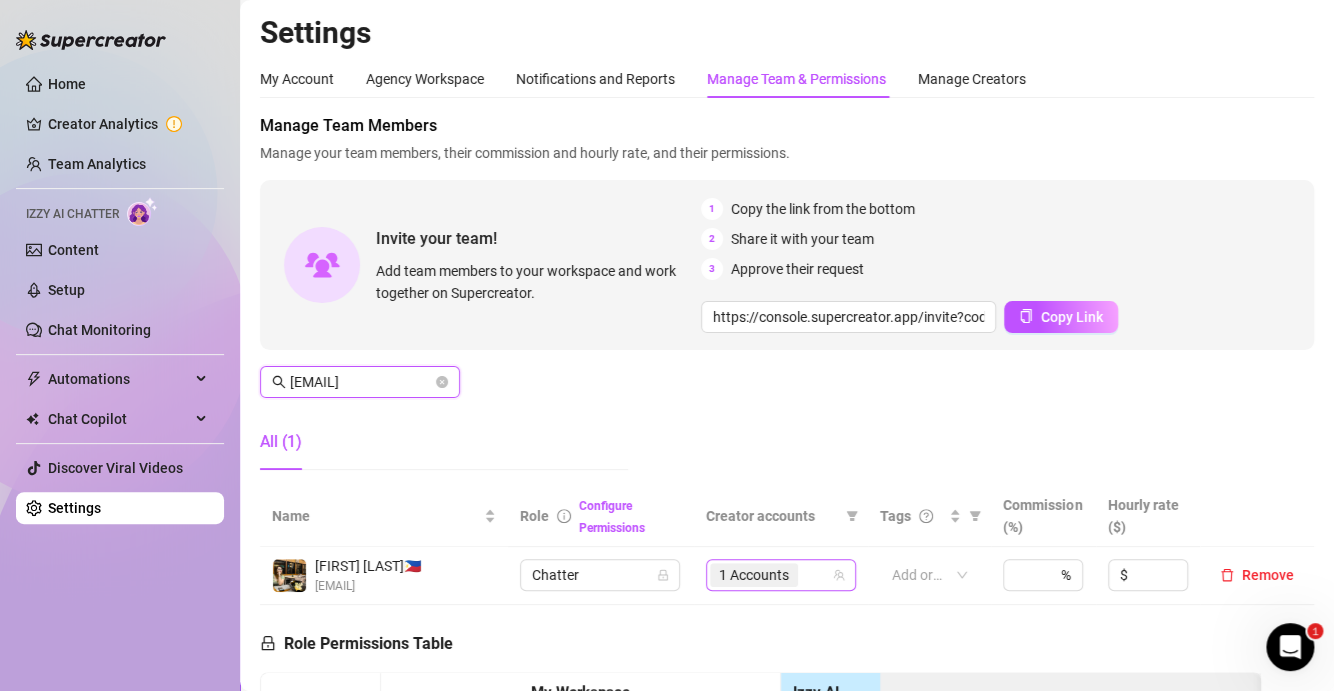 click on "1 Accounts" at bounding box center (770, 575) 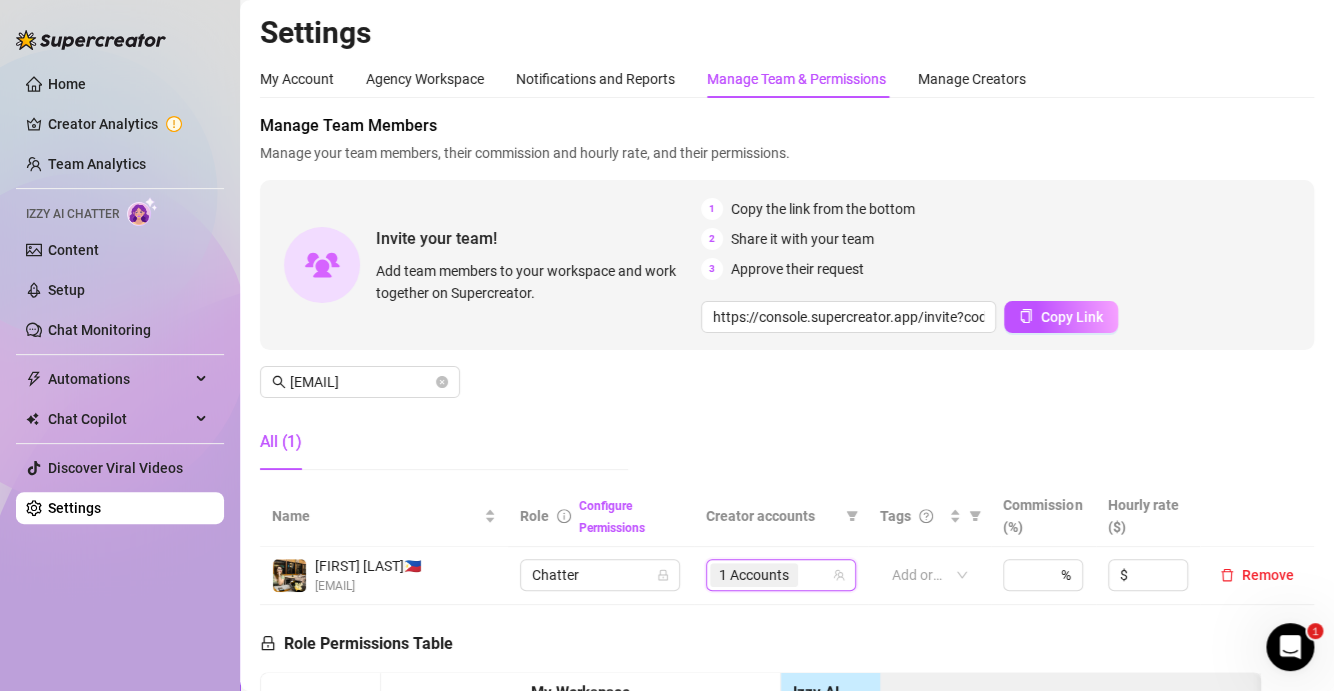 scroll, scrollTop: 0, scrollLeft: 0, axis: both 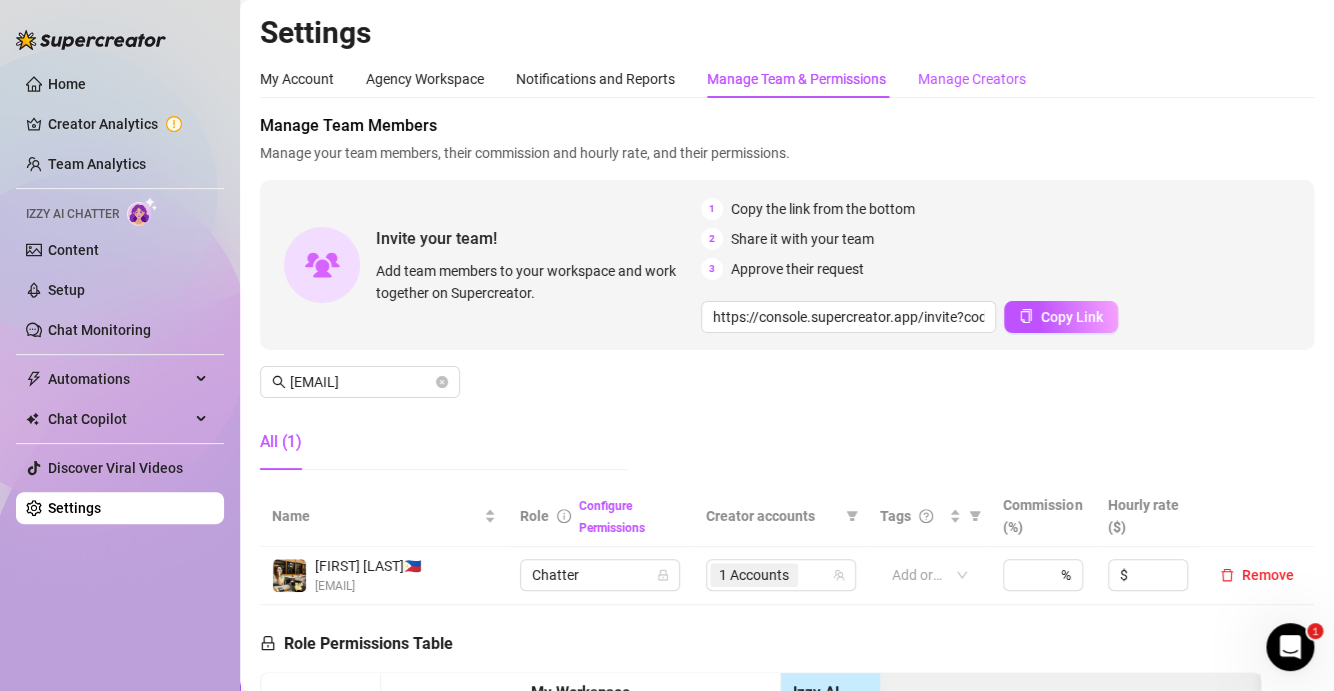 click on "Manage Creators" at bounding box center (972, 79) 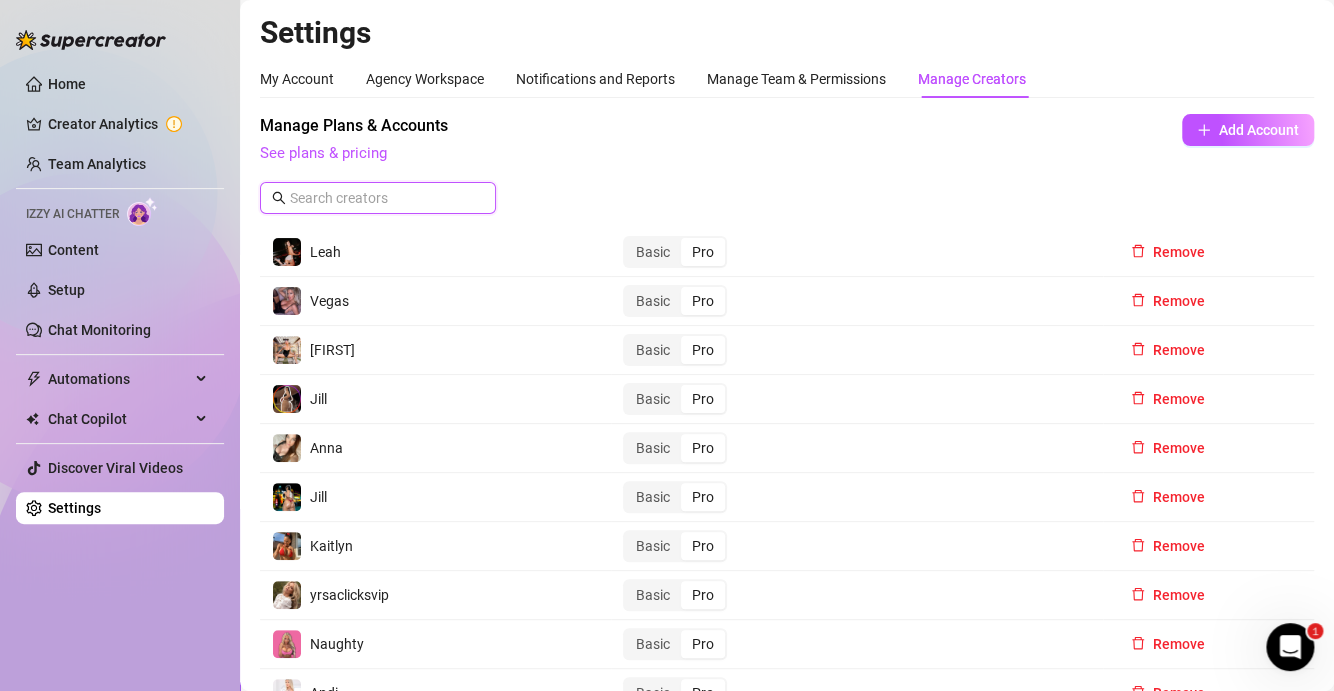 click at bounding box center [379, 198] 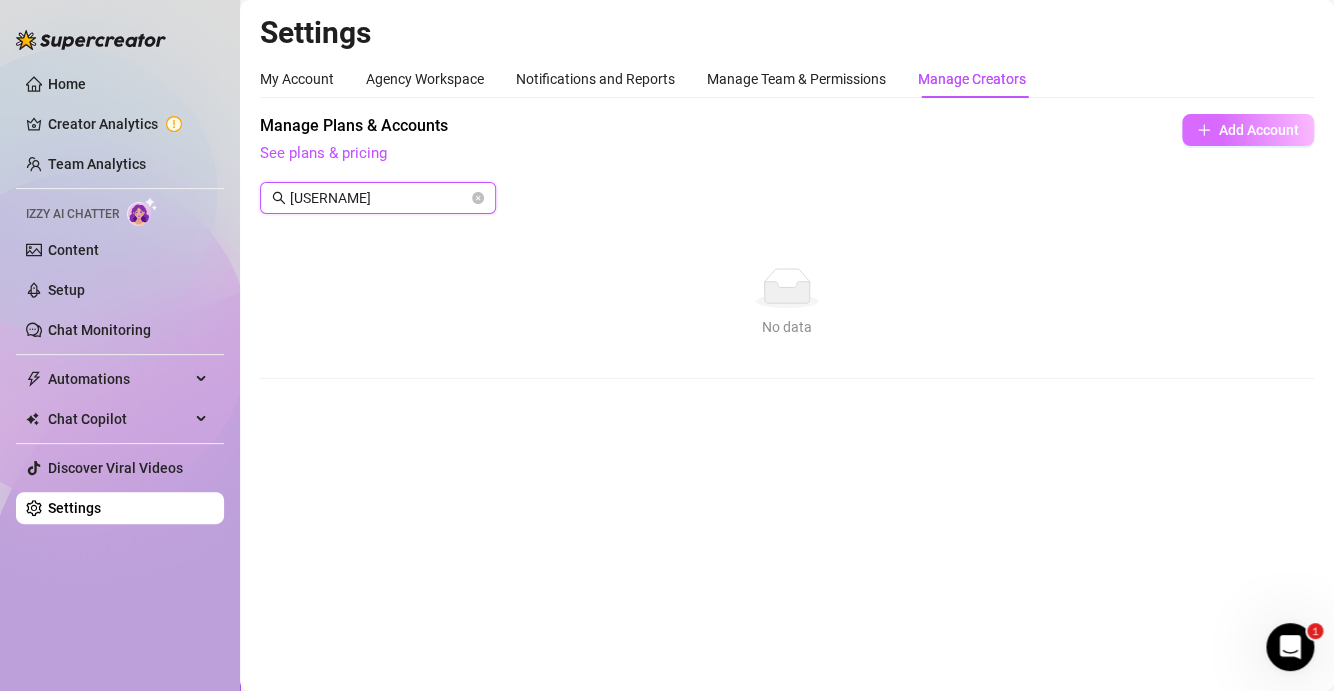 type on "[USERNAME]" 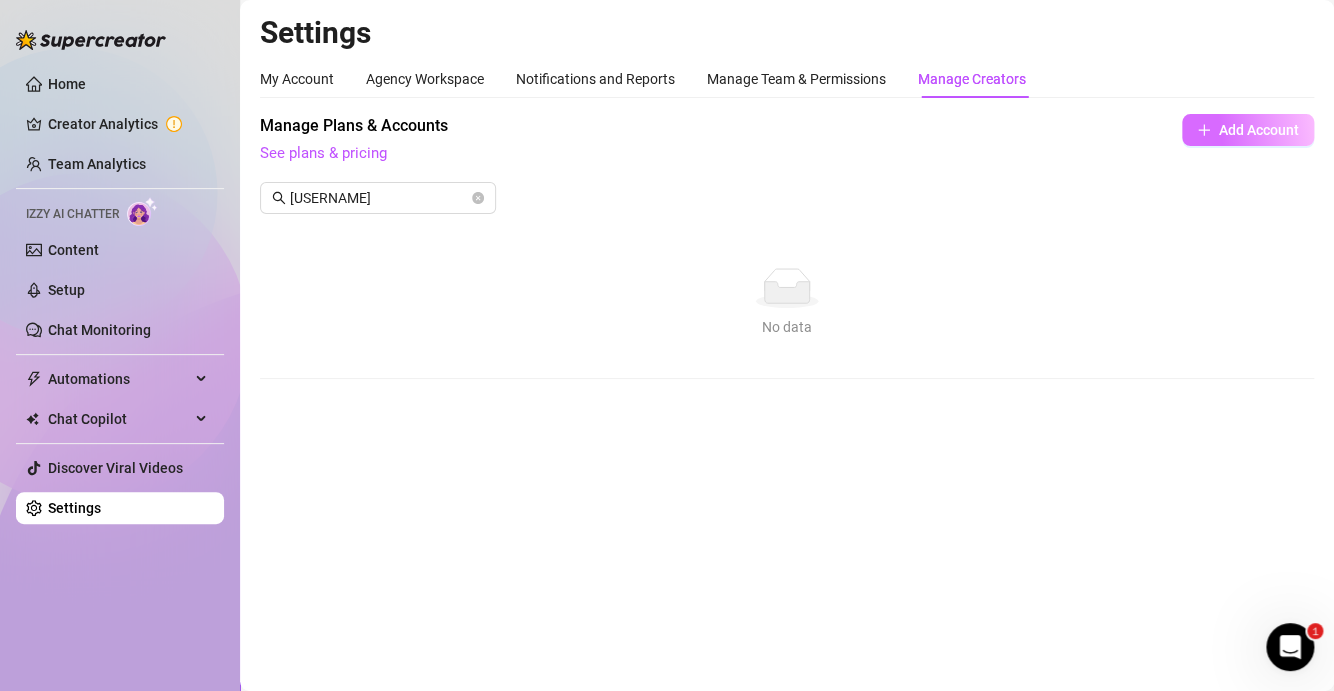 click on "Add Account" at bounding box center [1248, 130] 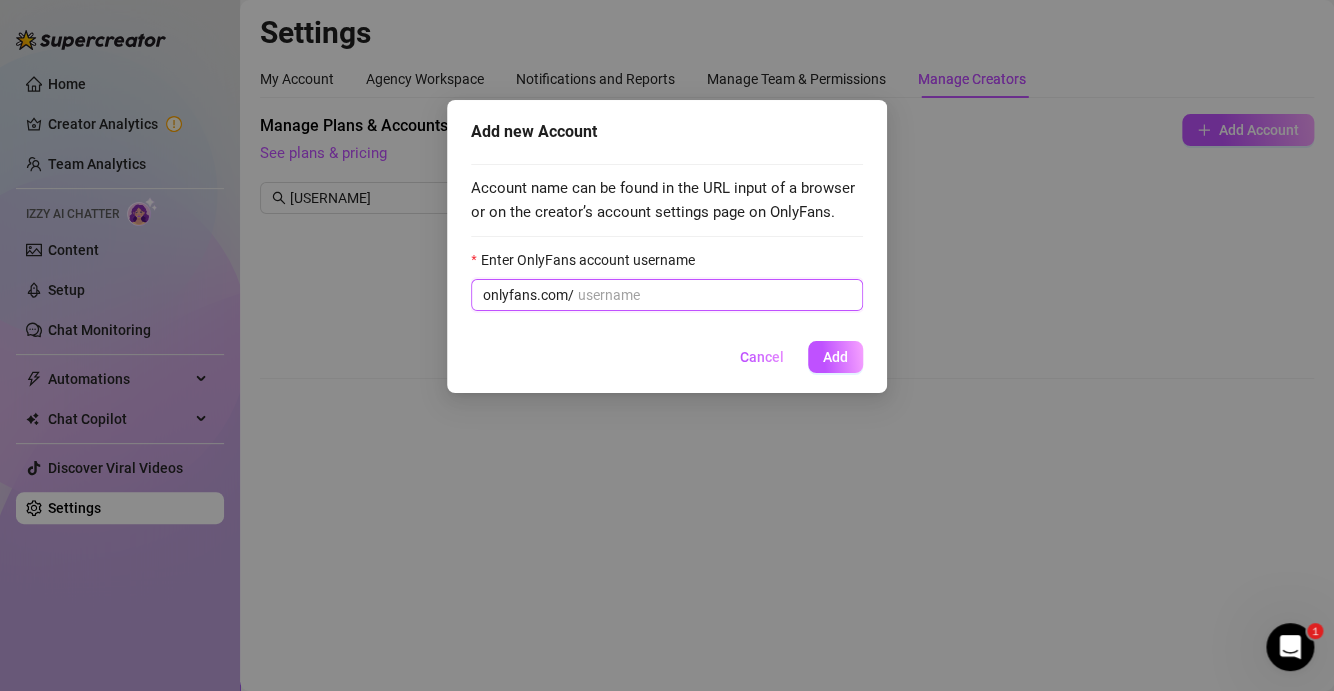 click on "Enter OnlyFans account username" at bounding box center [714, 295] 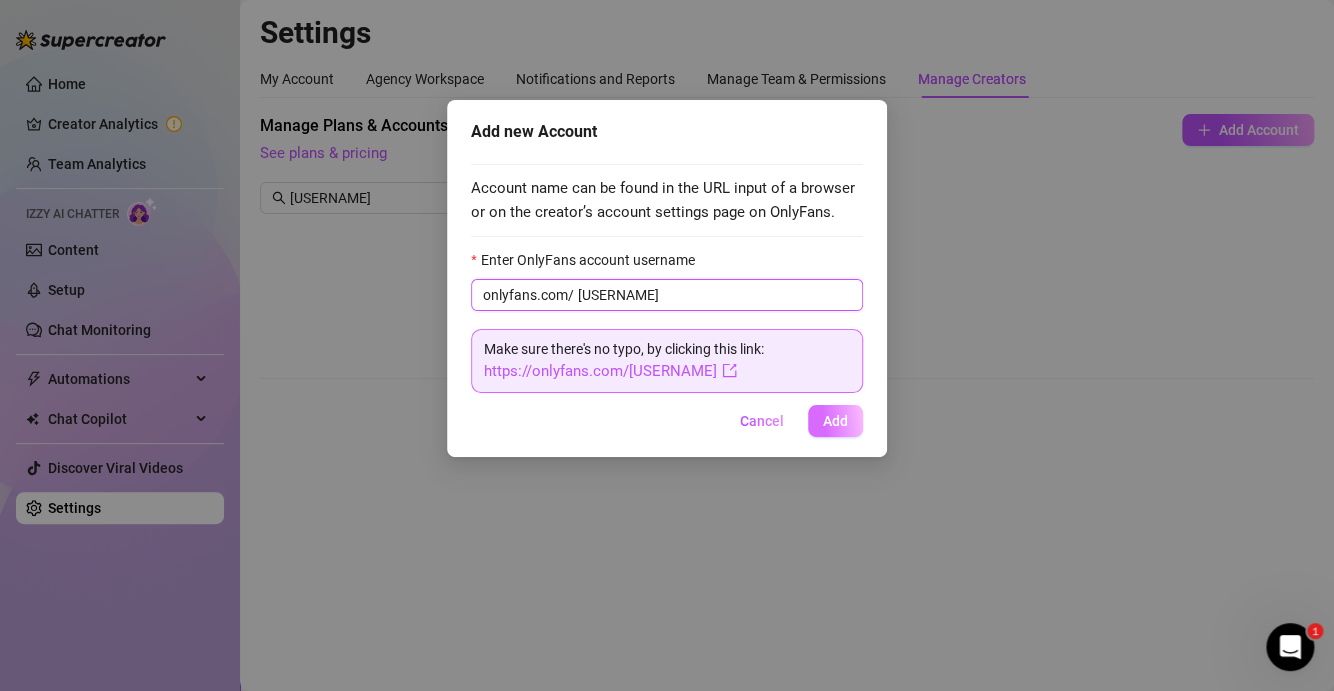 type on "[USERNAME]" 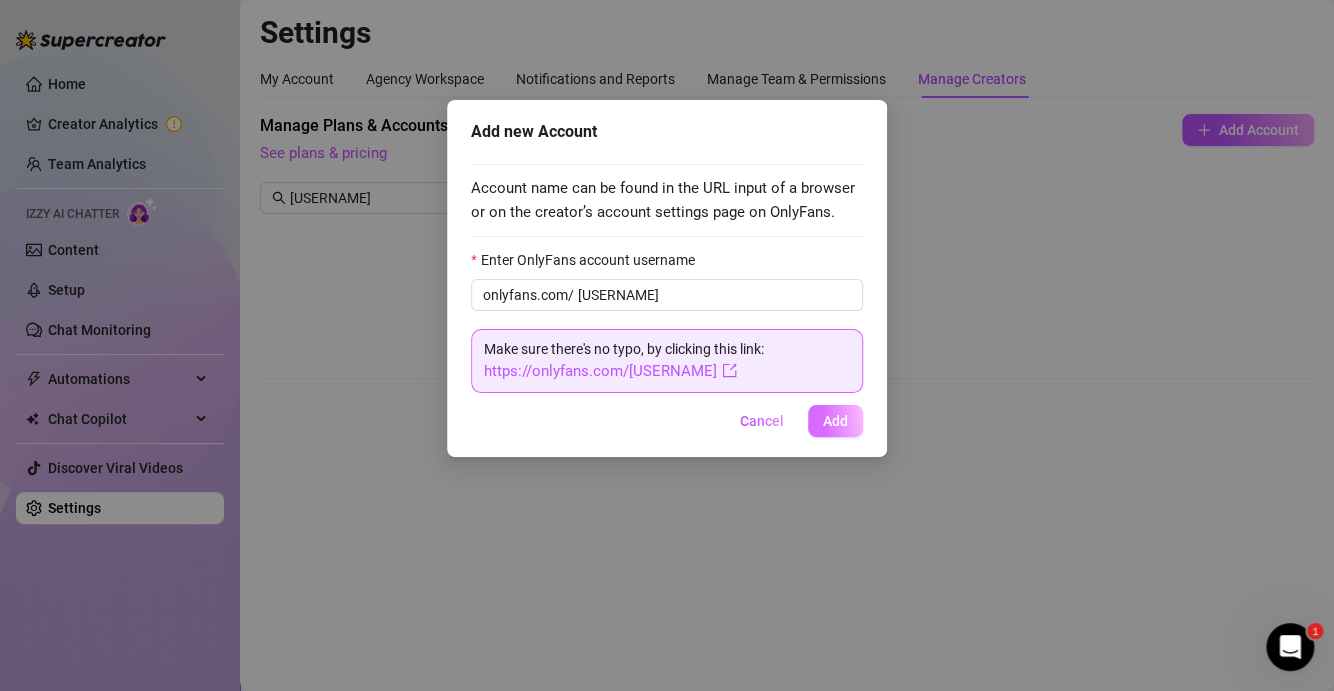 click on "Add" at bounding box center [835, 421] 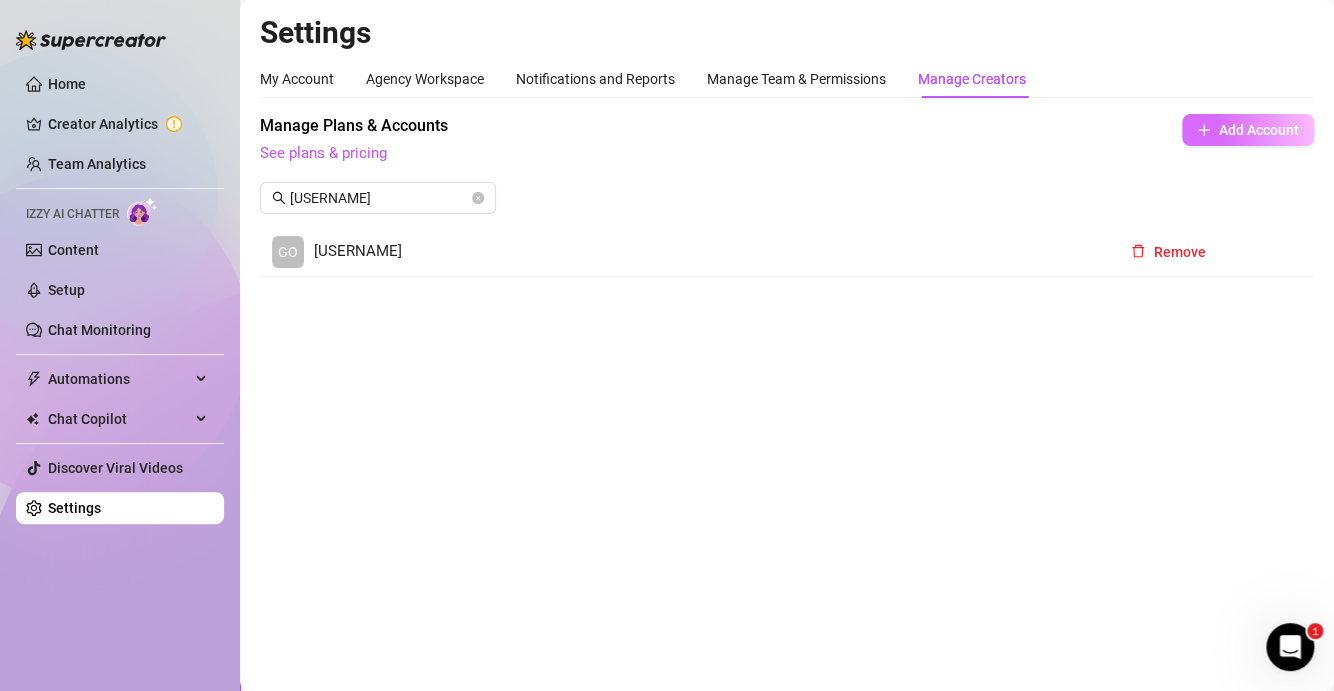 click on "Add Account" at bounding box center [1259, 130] 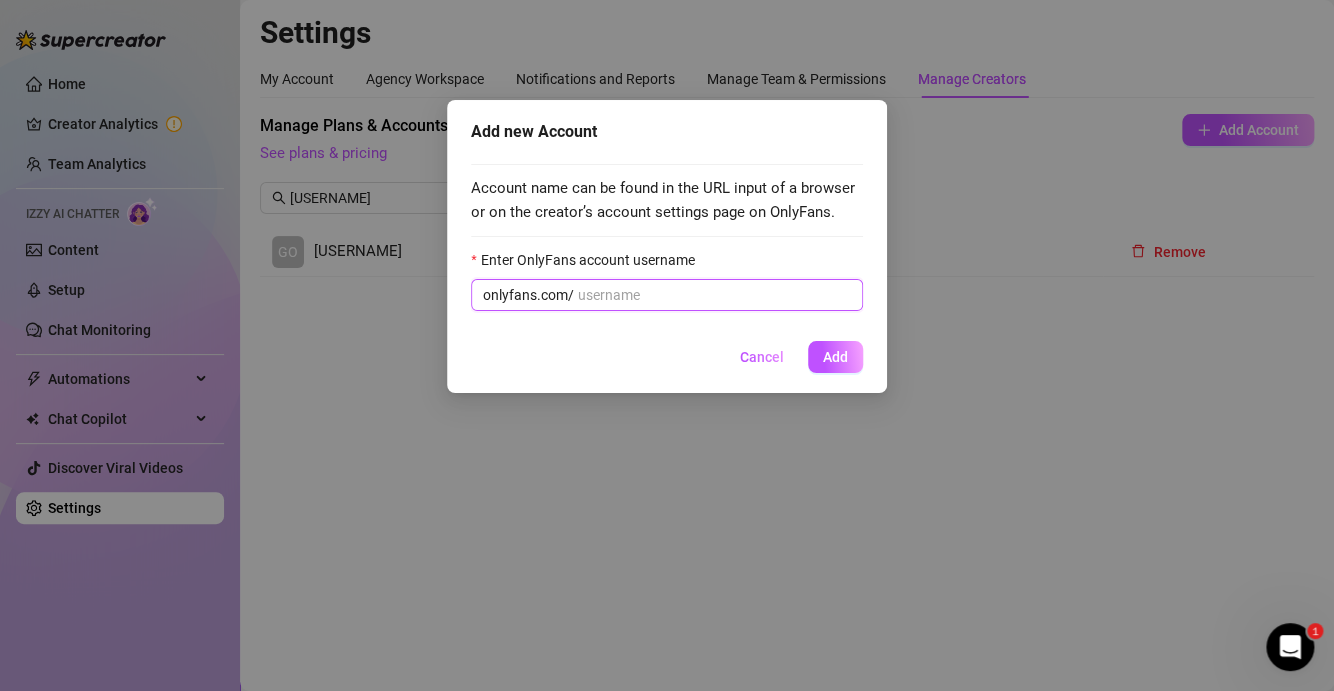 click on "Enter OnlyFans account username" at bounding box center (714, 295) 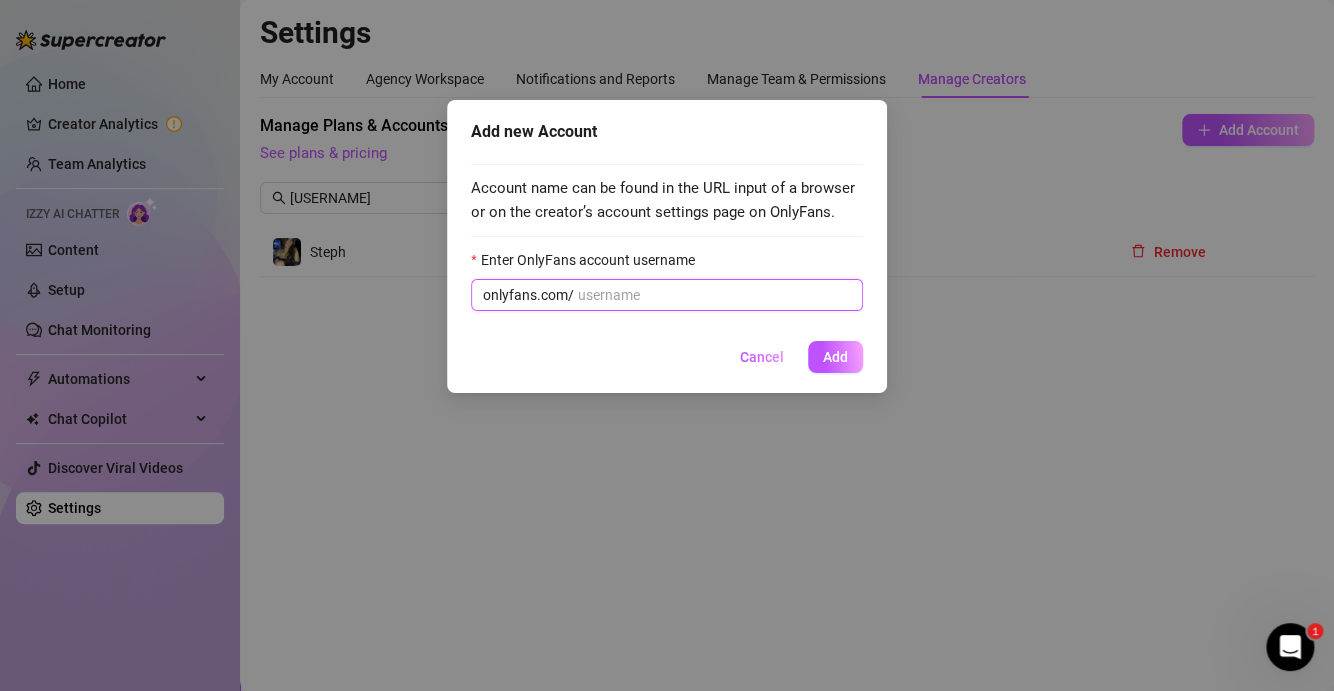 paste on "[USERNAME]" 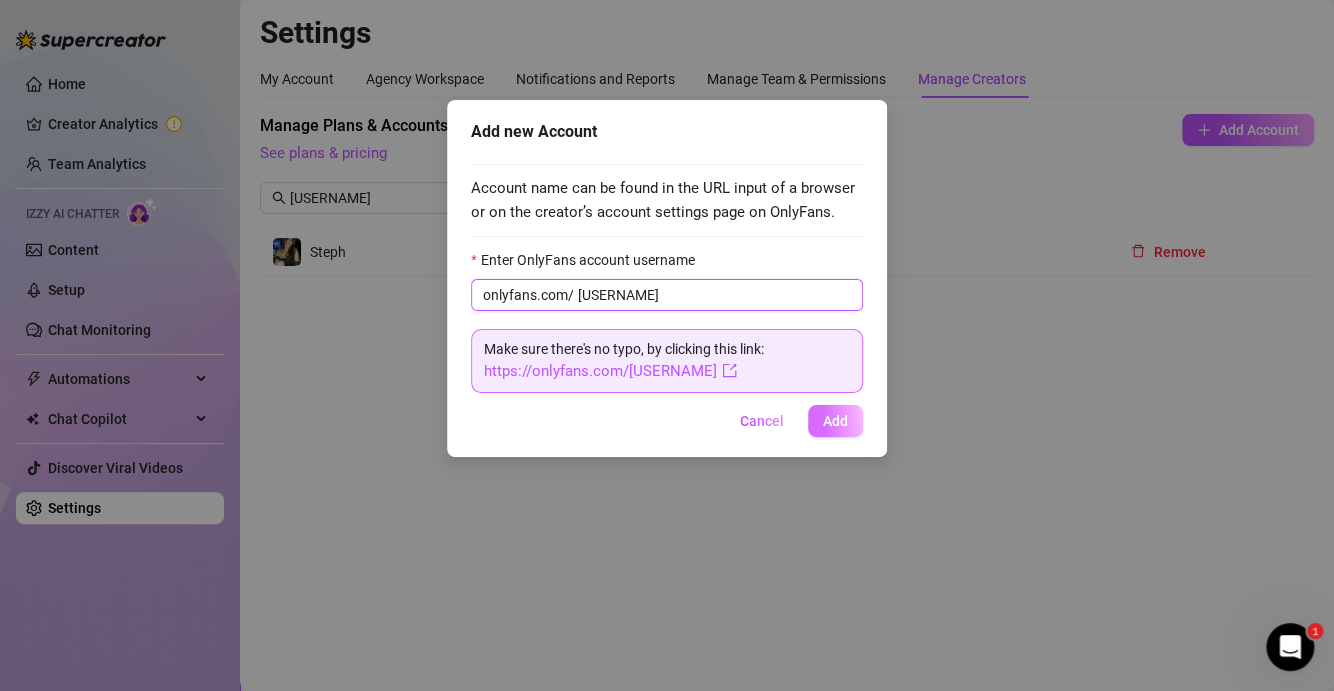 type on "[USERNAME]" 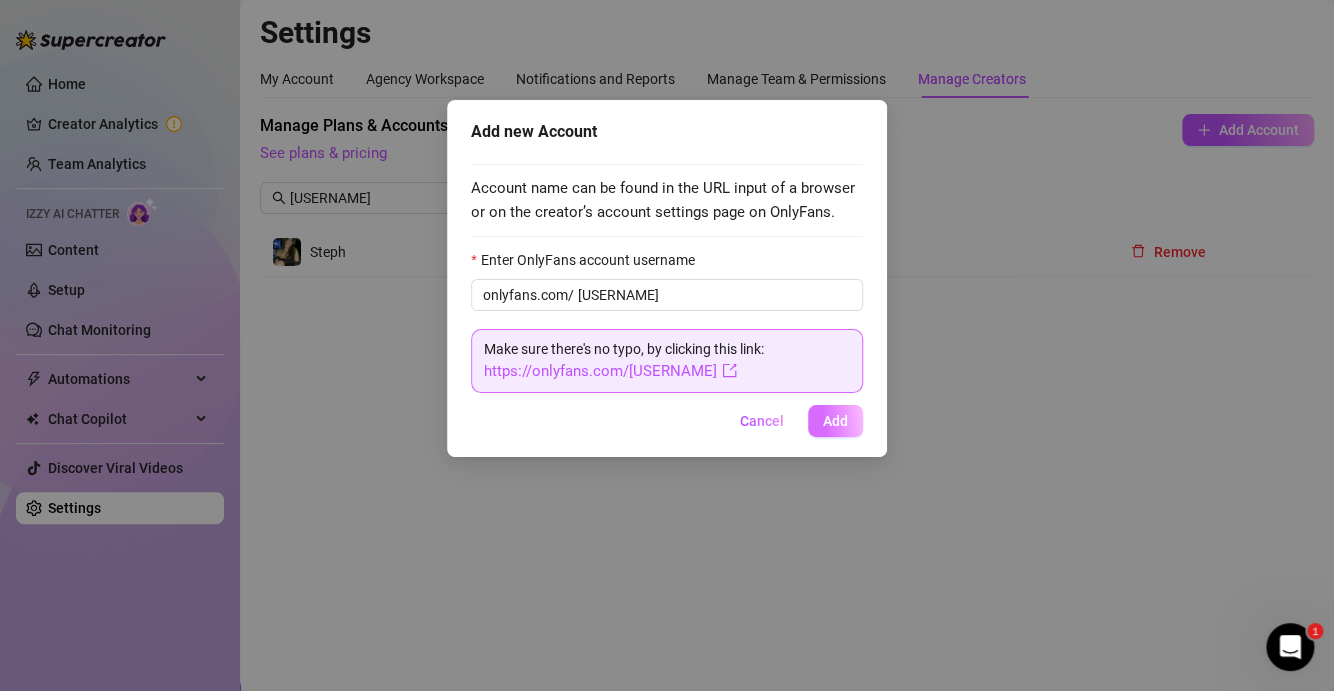 click on "Add" at bounding box center (835, 421) 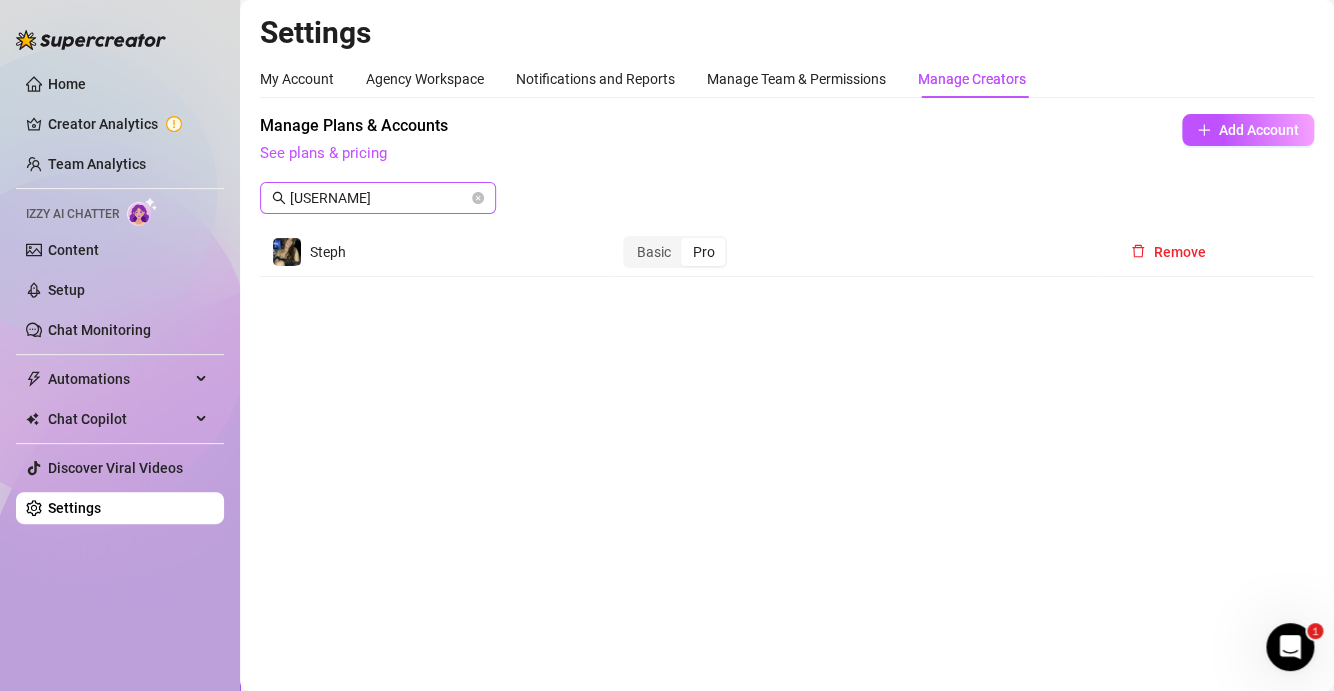 click on "Settings My Account Agency Workspace Notifications and Reports Manage Team & Permissions Manage Creators Profile image Your profile isn’t public, only team members can view it. Change Your Personal Details Your details aren’t public, only team members can view them. [FIRST] [EMAIL] Update Change Password Choose a strong password to keep your account secure. Forgot password? Current Password New Password Change Manage Team Members Manage your team members, their commission and hourly rate, and their permissions. Invite your team! Add team members to your workspace and work together on Supercreator. 1 Copy the link from the bottom 2 Share it with your team 3 Approve their request https://console.supercreator.app/invite?code=WqMwg6v3n1cOq0ZCwUzmmFVv36R2&workspace=Fozzy%20 Copy Link [EMAIL] All (1) Name Role Configure Permissions Creator accounts Tags Commission (%) Hourly rate ($) [FIRST] [LAST]  🇵🇭 [EMAIL] Chatter 1 Accounts     Add or enter new % $ Remove" at bounding box center [787, 345] 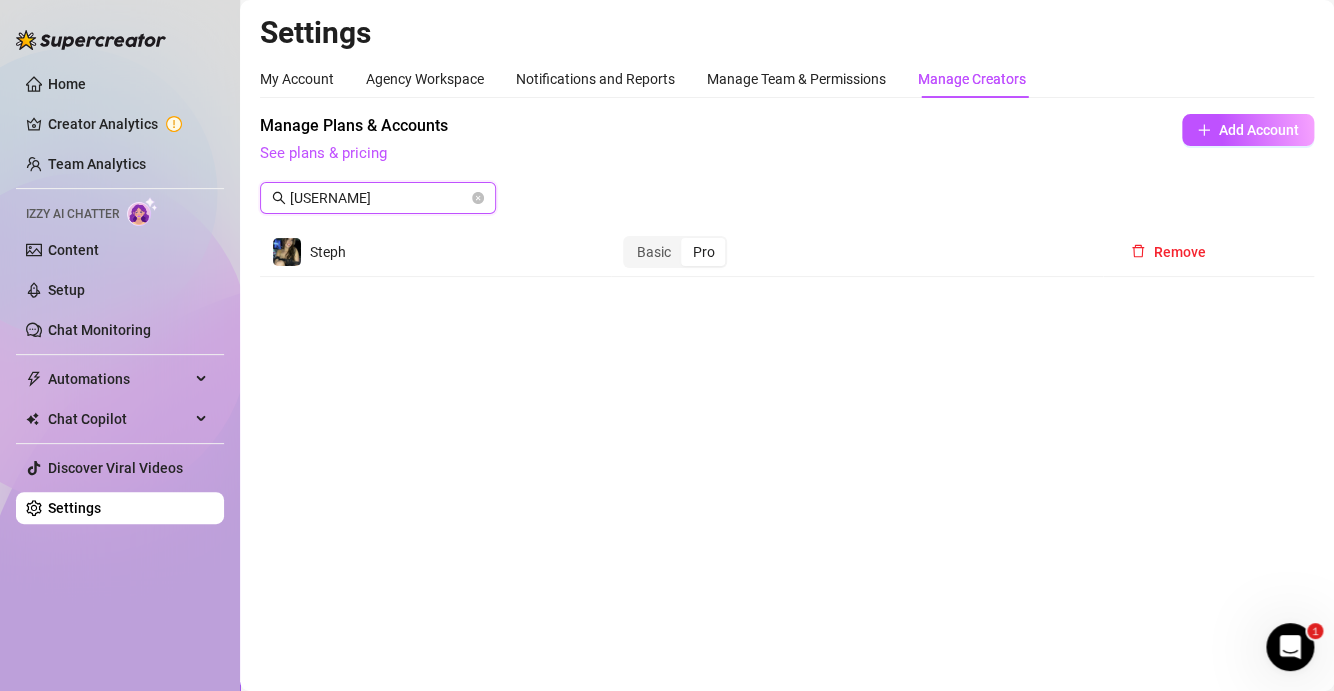 click on "[USERNAME]" at bounding box center [379, 198] 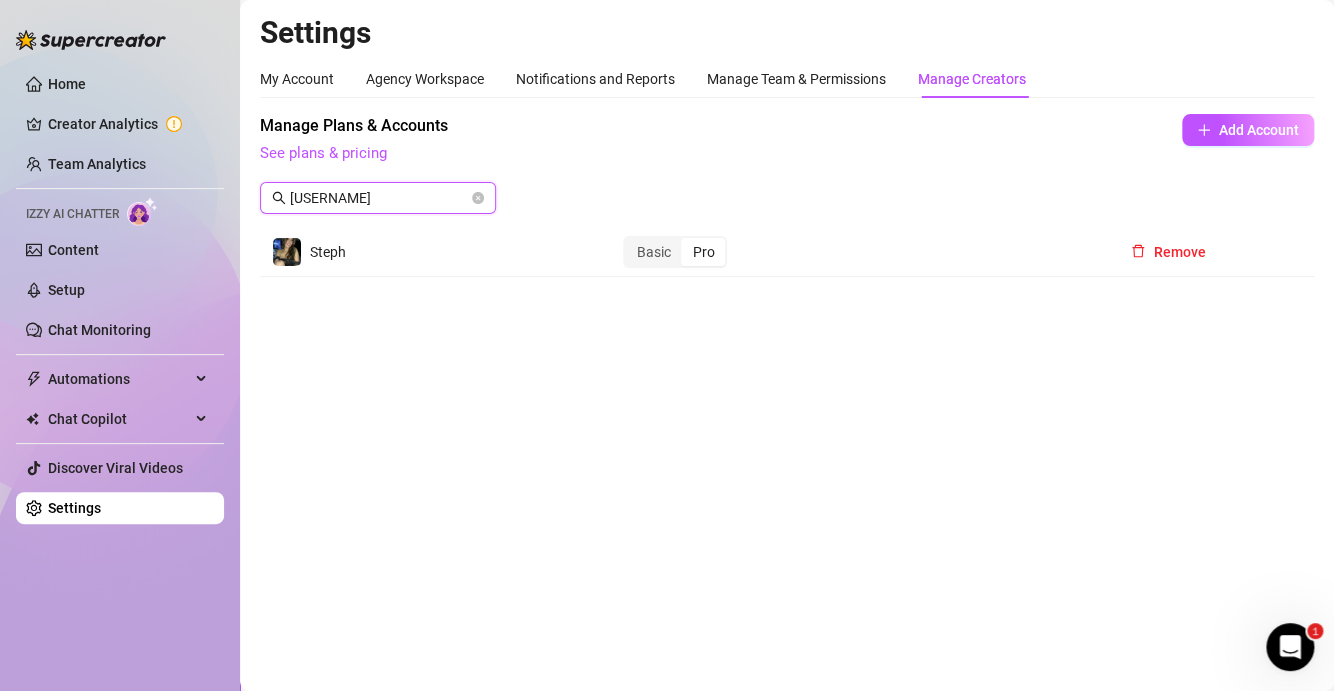 click on "[USERNAME]" at bounding box center [379, 198] 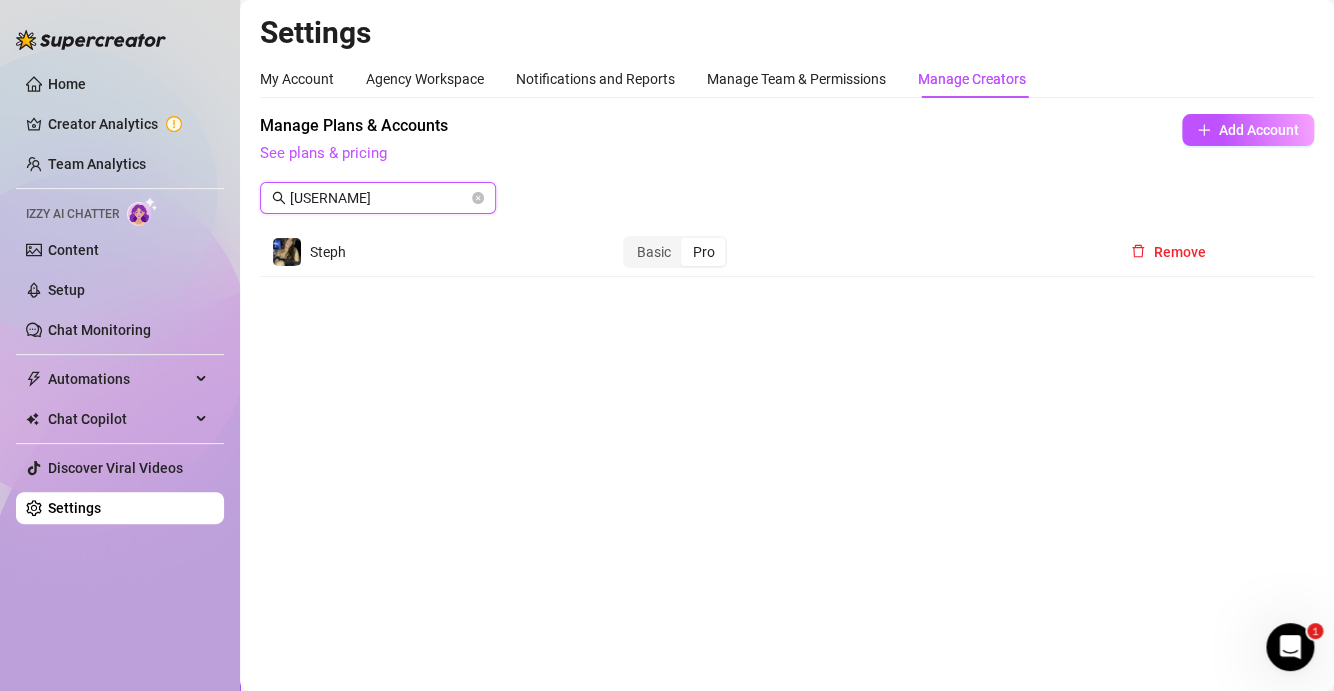 paste on "[USERNAME]" 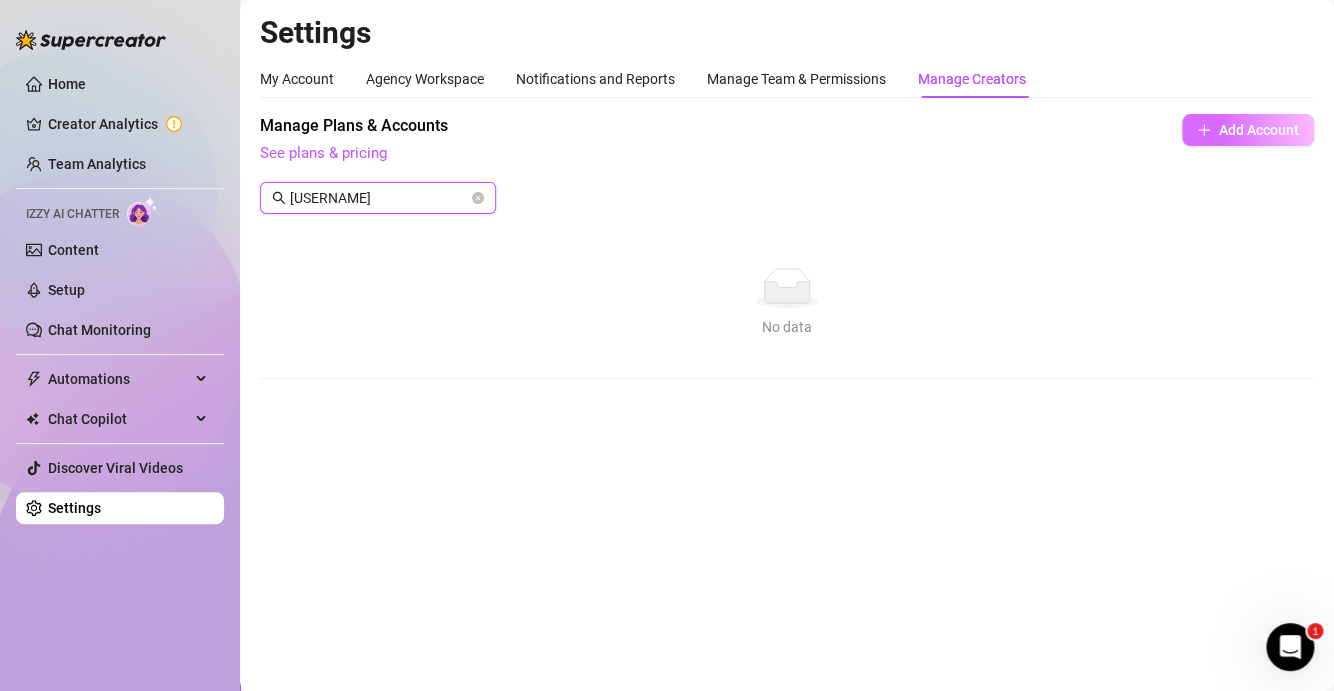 type on "[USERNAME]" 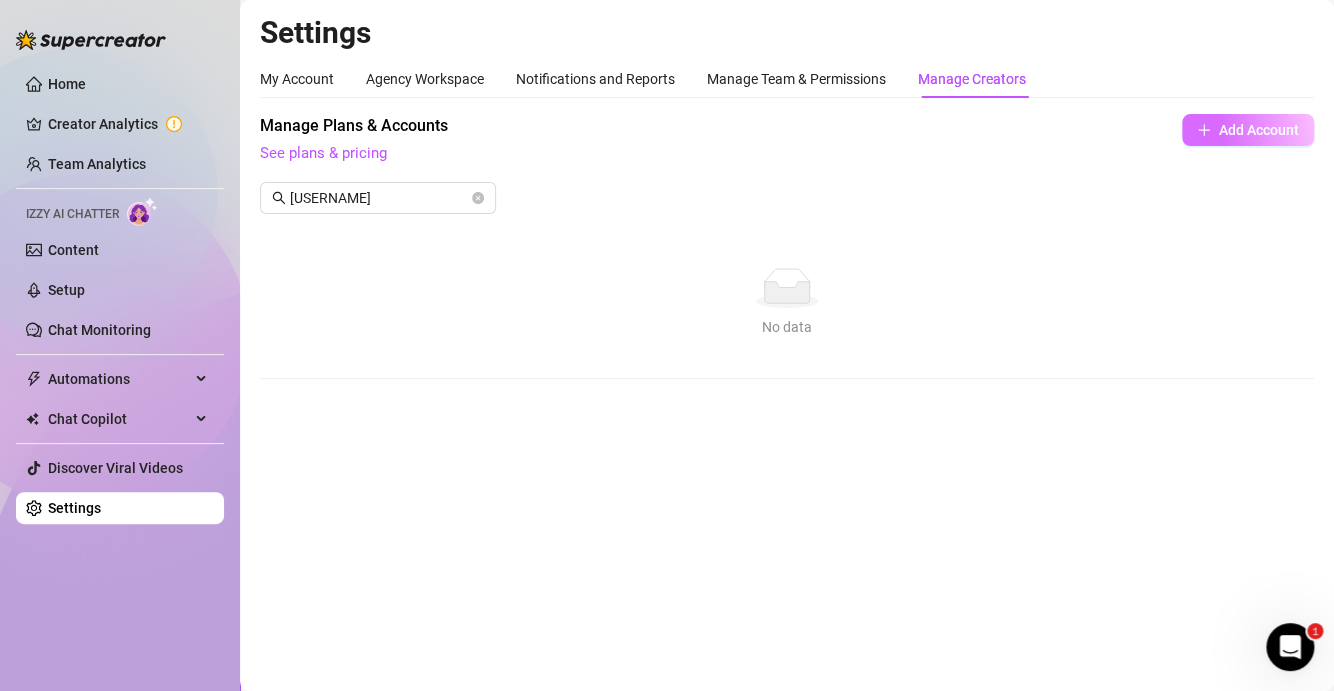 click on "Add Account" at bounding box center [1259, 130] 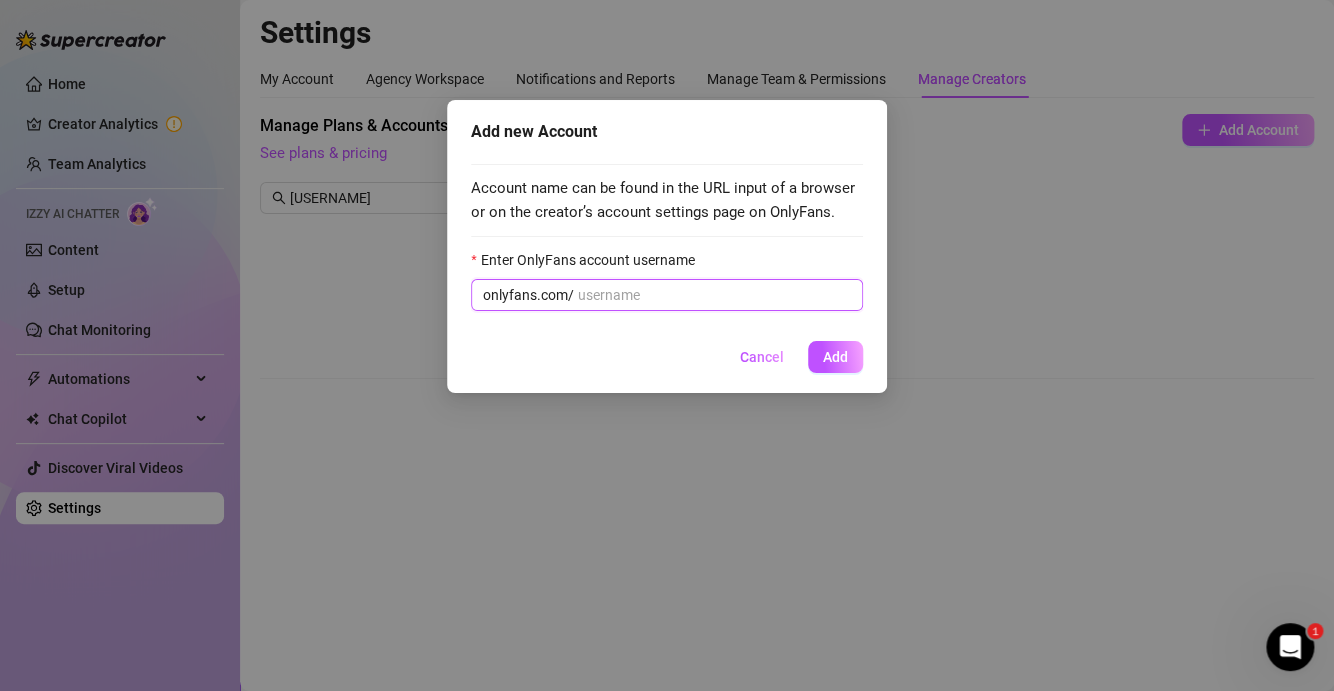 paste on "[USERNAME]" 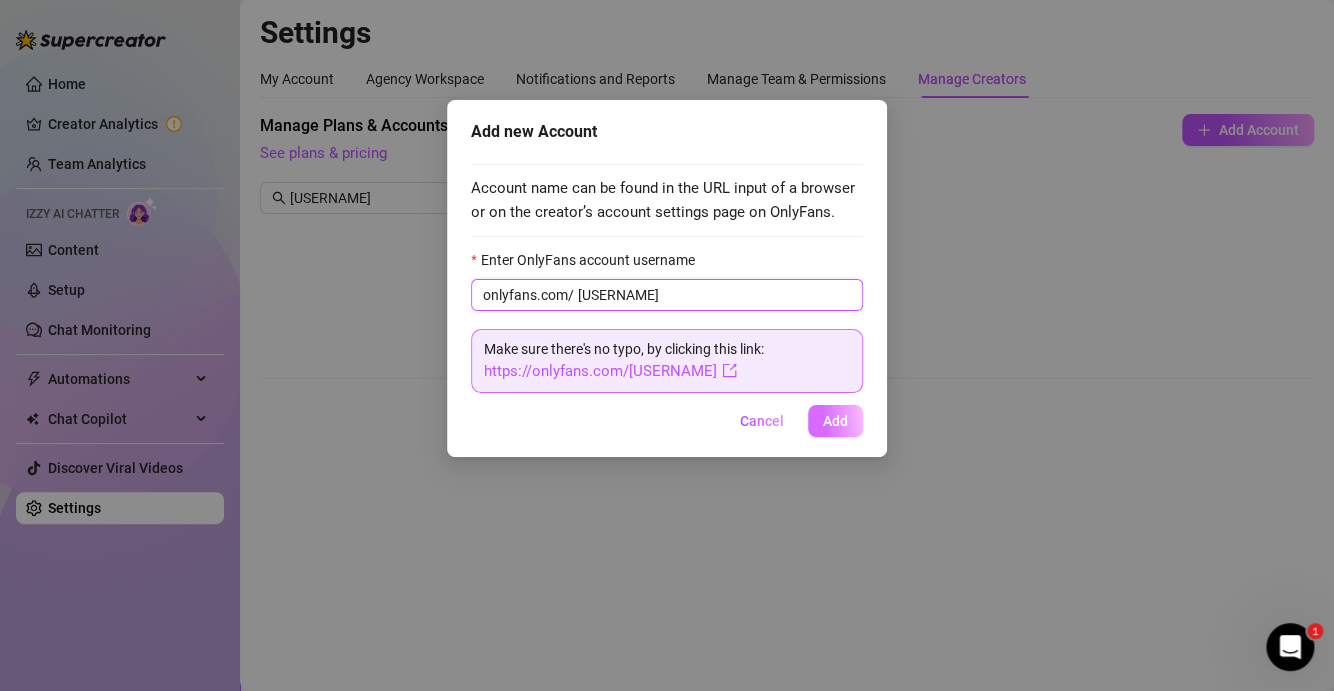 type on "[USERNAME]" 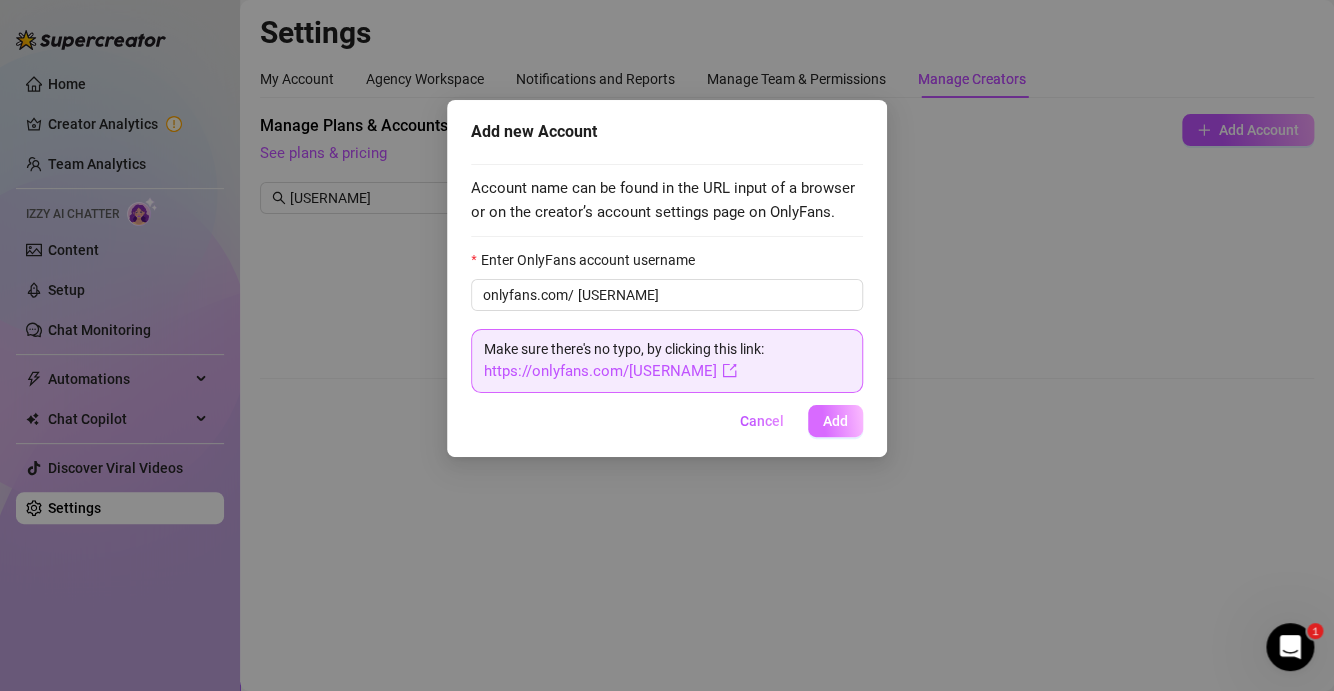 click on "Add" at bounding box center [835, 421] 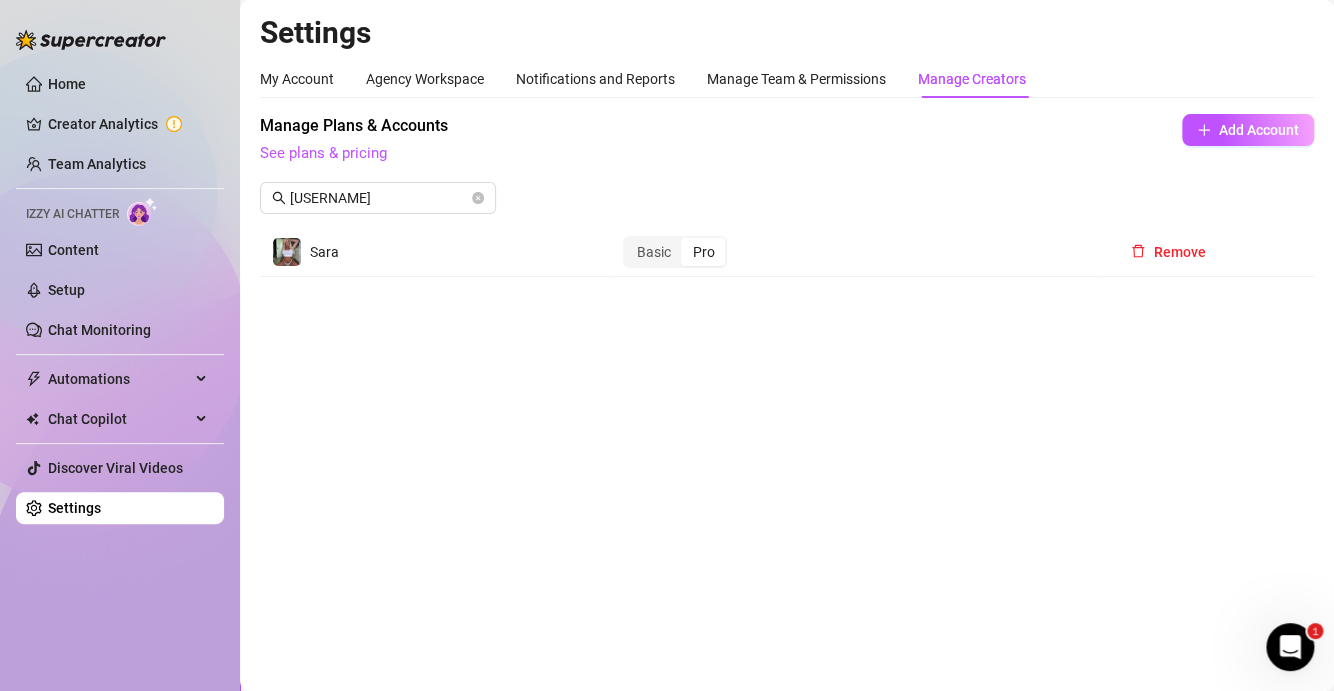 click on "Settings My Account Agency Workspace Notifications and Reports Manage Team & Permissions Manage Creators Profile image Your profile isn’t public, only team members can view it. Change Your Personal Details Your details aren’t public, only team members can view them. [FIRST] [EMAIL] Update Change Password Choose a strong password to keep your account secure. Forgot password? Current Password New Password Change Manage Team Members Manage your team members, their commission and hourly rate, and their permissions. Invite your team! Add team members to your workspace and work together on Supercreator. 1 Copy the link from the bottom 2 Share it with your team 3 Approve their request https://console.supercreator.app/invite?code=WqMwg6v3n1cOq0ZCwUzmmFVv36R2&workspace=Fozzy%20 Copy Link [EMAIL] All (1) Name Role Configure Permissions Creator accounts Tags Commission (%) Hourly rate ($) [FIRST] [LAST]  🇵🇭 [EMAIL] Chatter 1 Accounts     Add or enter new % $ Remove" at bounding box center (787, 345) 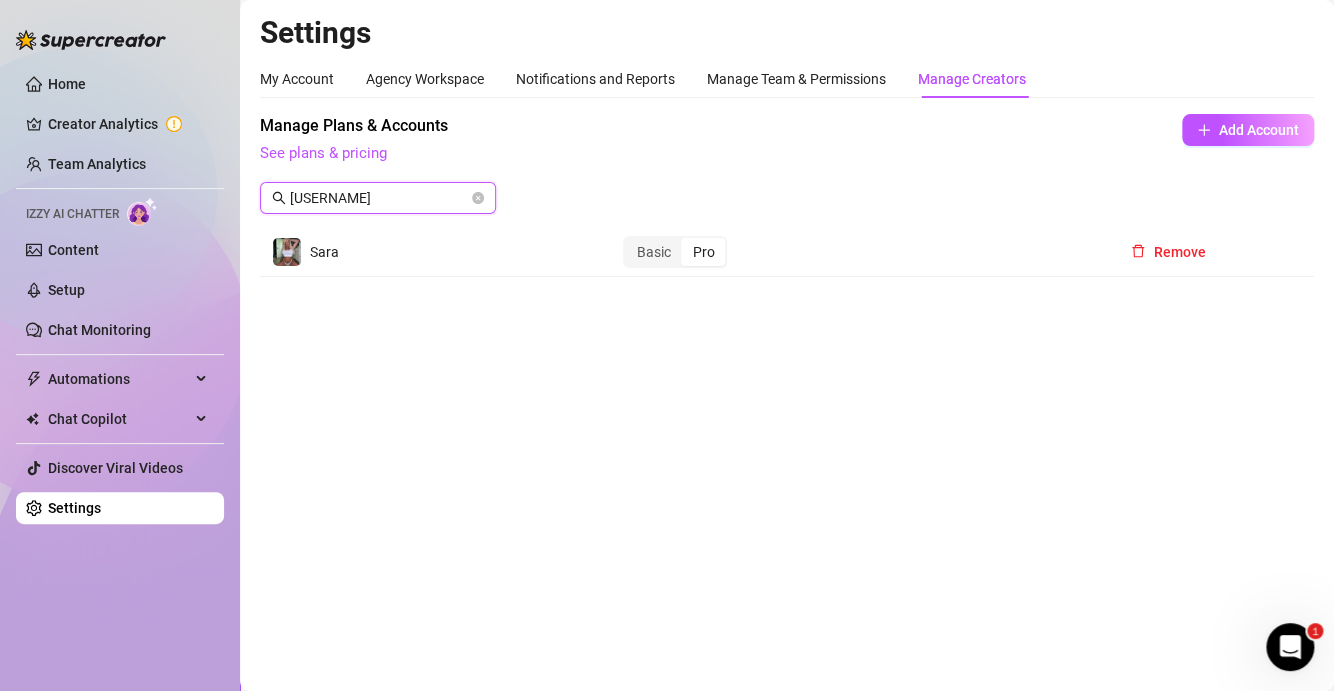 drag, startPoint x: 403, startPoint y: 199, endPoint x: 281, endPoint y: 190, distance: 122.33152 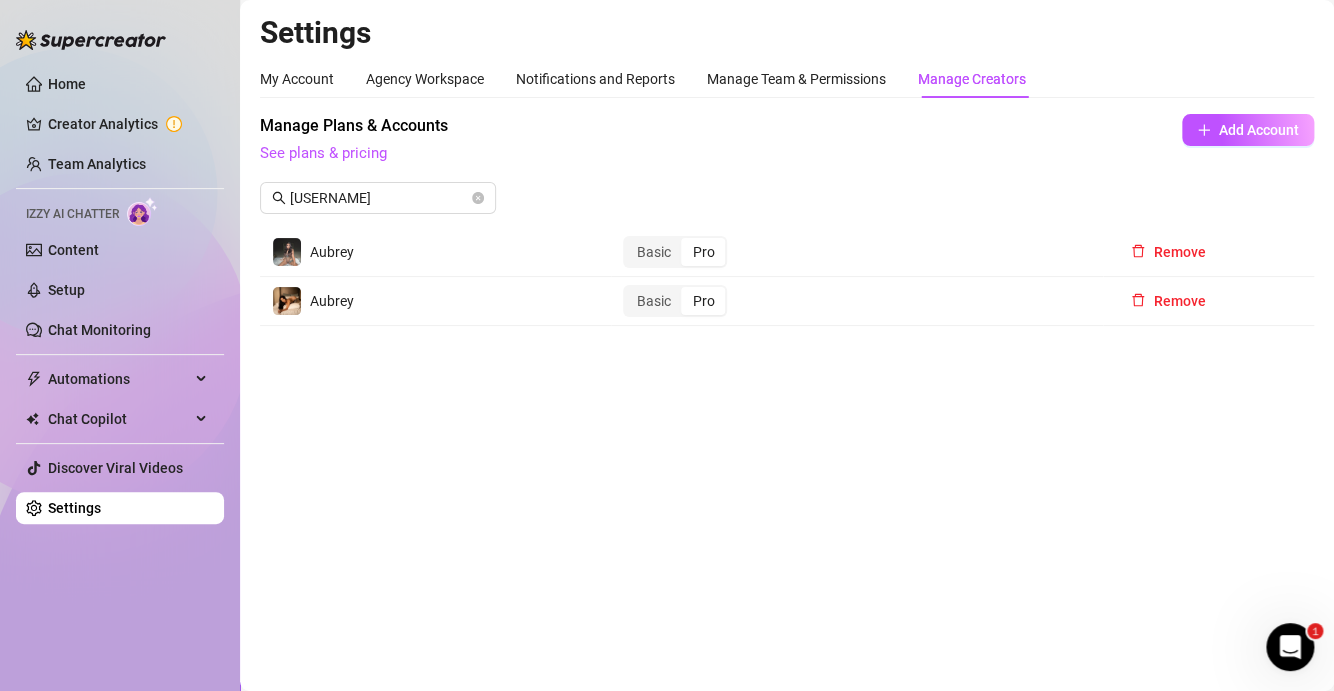 click on "Settings My Account Agency Workspace Notifications and Reports Manage Team & Permissions Manage Creators Profile image Your profile isn’t public, only team members can view it. Change Your Personal Details Your details aren’t public, only team members can view them. [FIRST] [EMAIL] Update Change Password Choose a strong password to keep your account secure. Forgot password? Current Password New Password Change Manage Team Members Manage your team members, their commission and hourly rate, and their permissions. Invite your team! Add team members to your workspace and work together on Supercreator. 1 Copy the link from the bottom 2 Share it with your team 3 Approve their request https://console.supercreator.app/invite?code=WqMwg6v3n1cOq0ZCwUzmmFVv36R2&workspace=Fozzy%20 Copy Link [EMAIL] All (1) Name Role Configure Permissions Creator accounts Tags Commission (%) Hourly rate ($) [FIRST] [LAST]  🇵🇭 [EMAIL] Chatter 1 Accounts     Add or enter new % $ Remove" at bounding box center [787, 345] 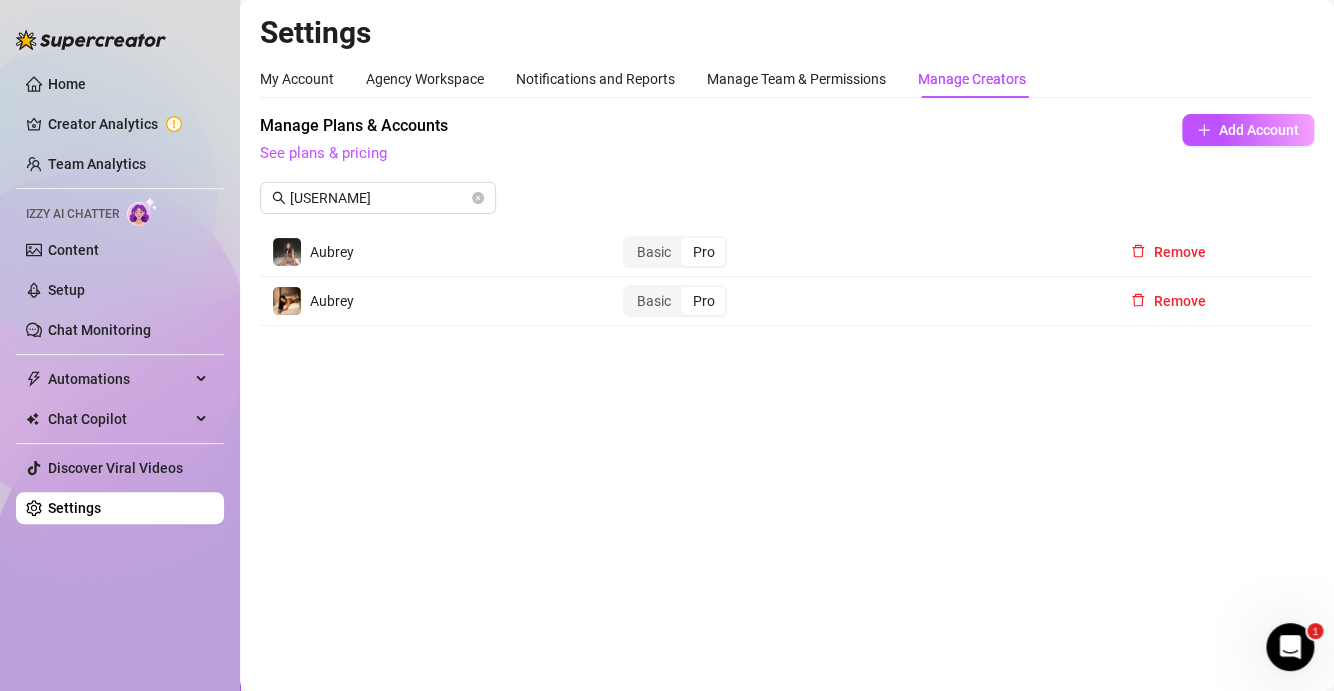 click on "Settings My Account Agency Workspace Notifications and Reports Manage Team & Permissions Manage Creators Profile image Your profile isn’t public, only team members can view it. Change Your Personal Details Your details aren’t public, only team members can view them. [FIRST] [EMAIL] Update Change Password Choose a strong password to keep your account secure. Forgot password? Current Password New Password Change Manage Team Members Manage your team members, their commission and hourly rate, and their permissions. Invite your team! Add team members to your workspace and work together on Supercreator. 1 Copy the link from the bottom 2 Share it with your team 3 Approve their request https://console.supercreator.app/invite?code=WqMwg6v3n1cOq0ZCwUzmmFVv36R2&workspace=Fozzy%20 Copy Link [EMAIL] All (1) Name Role Configure Permissions Creator accounts Tags Commission (%) Hourly rate ($) [FIRST] [LAST]  🇵🇭 [EMAIL] Chatter 1 Accounts     Add or enter new % $ Remove" at bounding box center [787, 345] 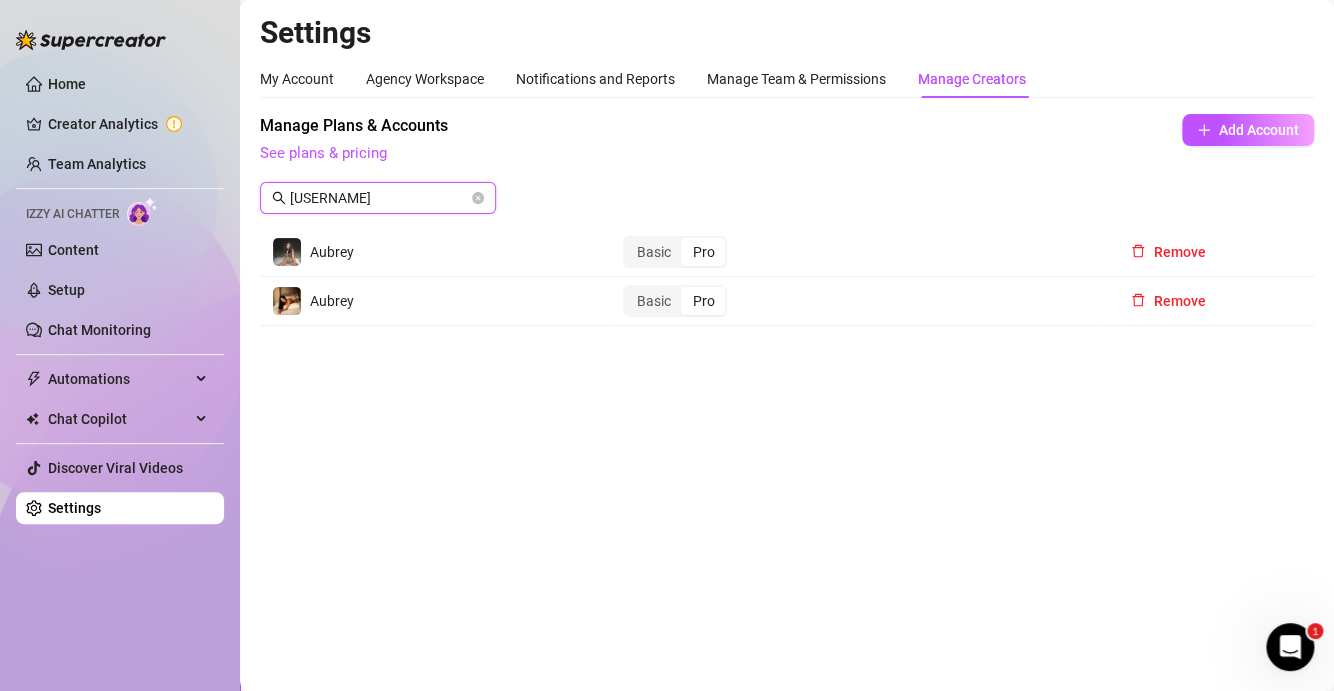 click on "[USERNAME]" at bounding box center (379, 198) 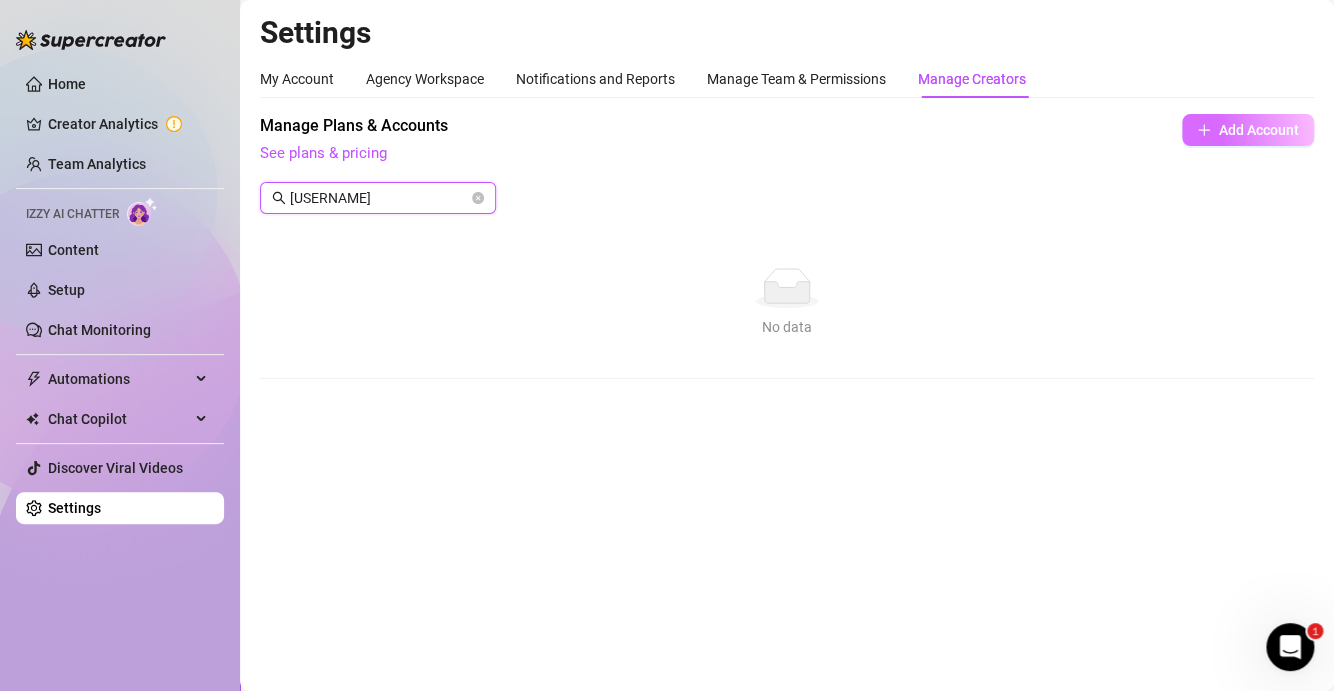 type on "[USERNAME]" 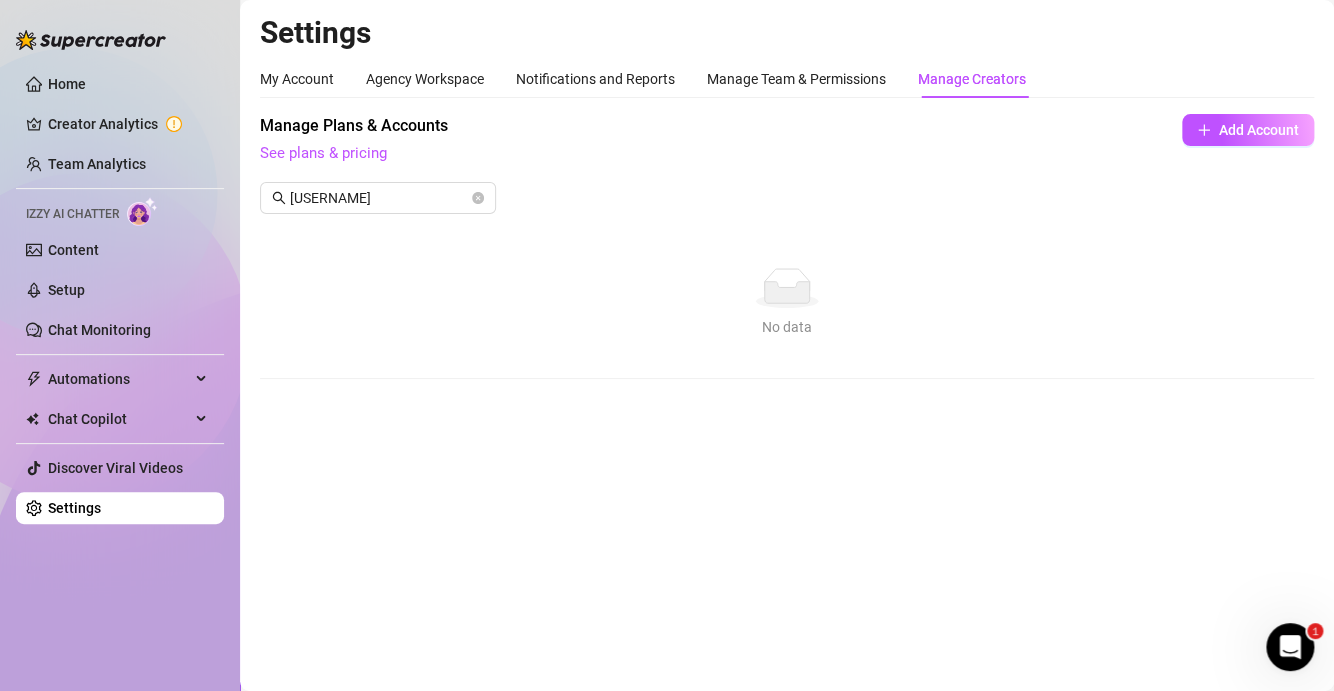 click on "Add Account" at bounding box center [1259, 130] 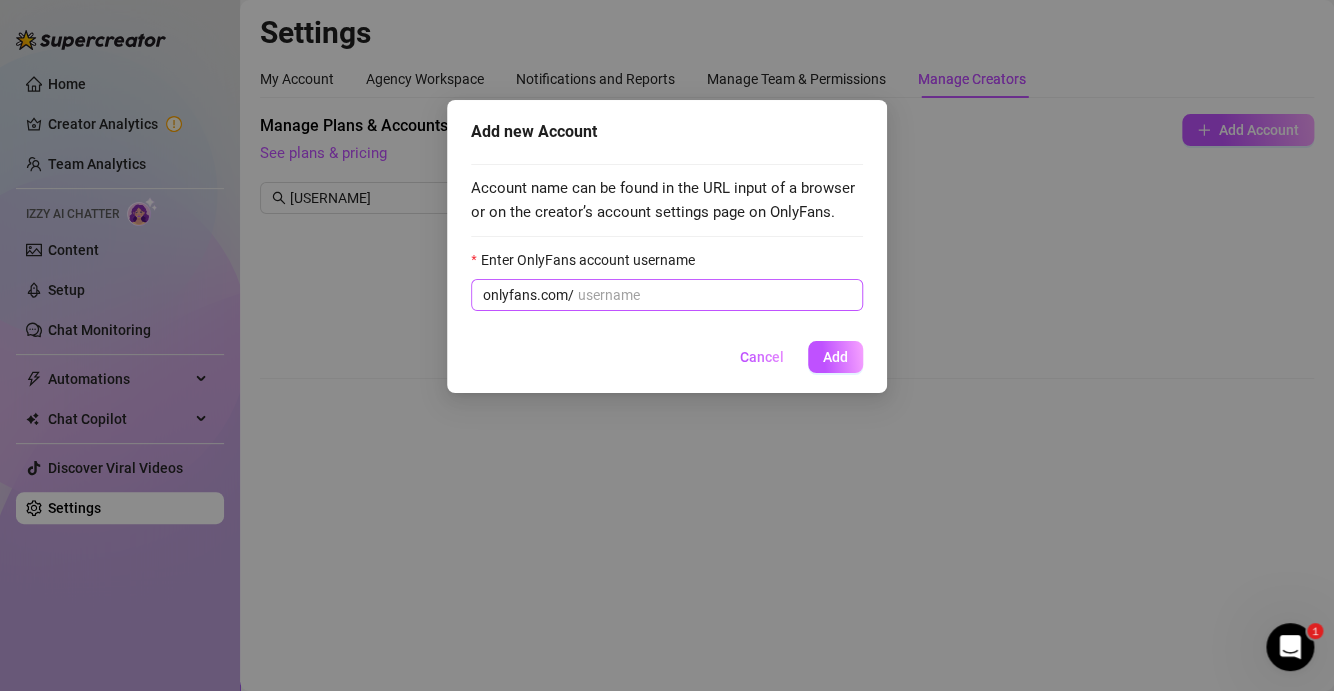 click on "onlyfans.com/" at bounding box center (667, 295) 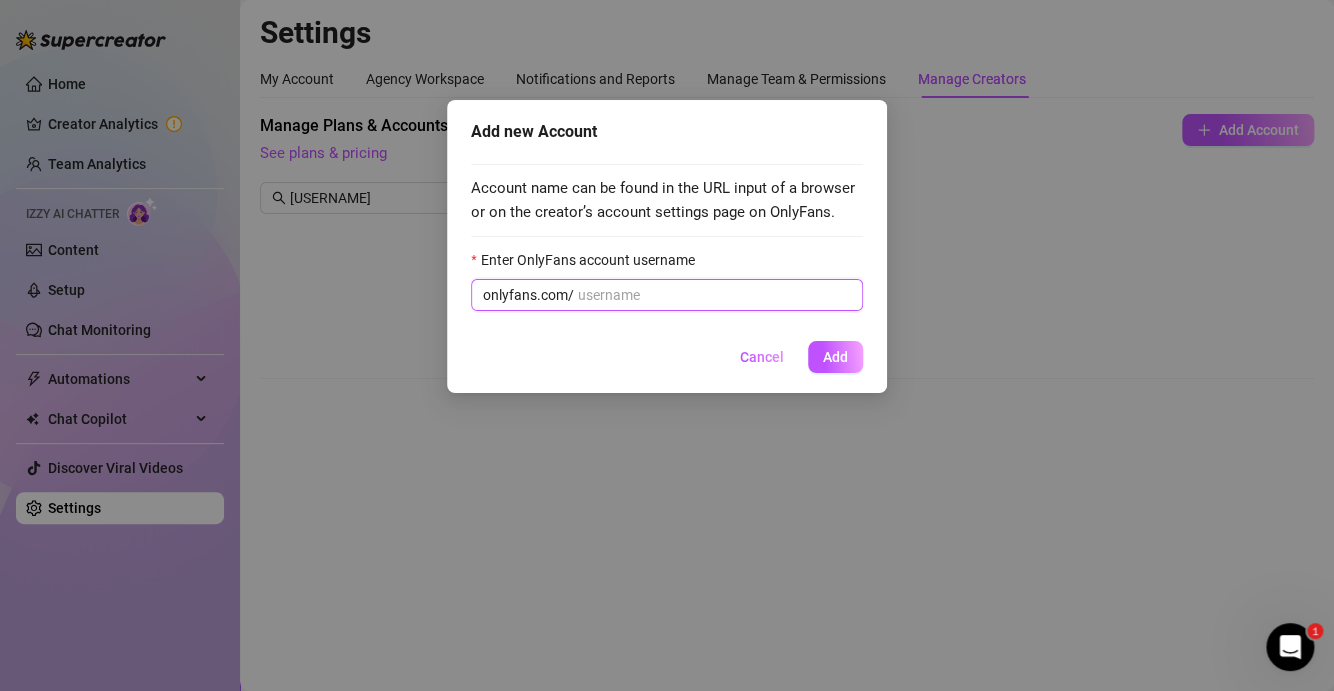 paste on "[USERNAME]" 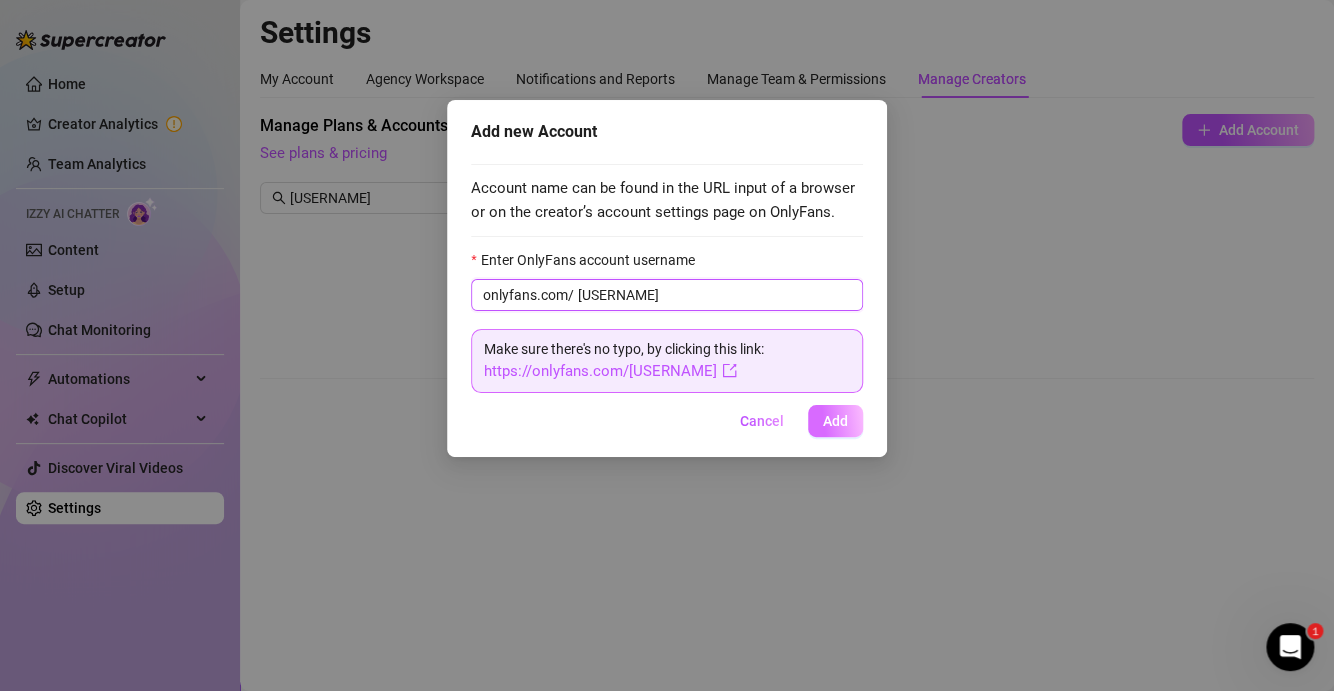 type on "[USERNAME]" 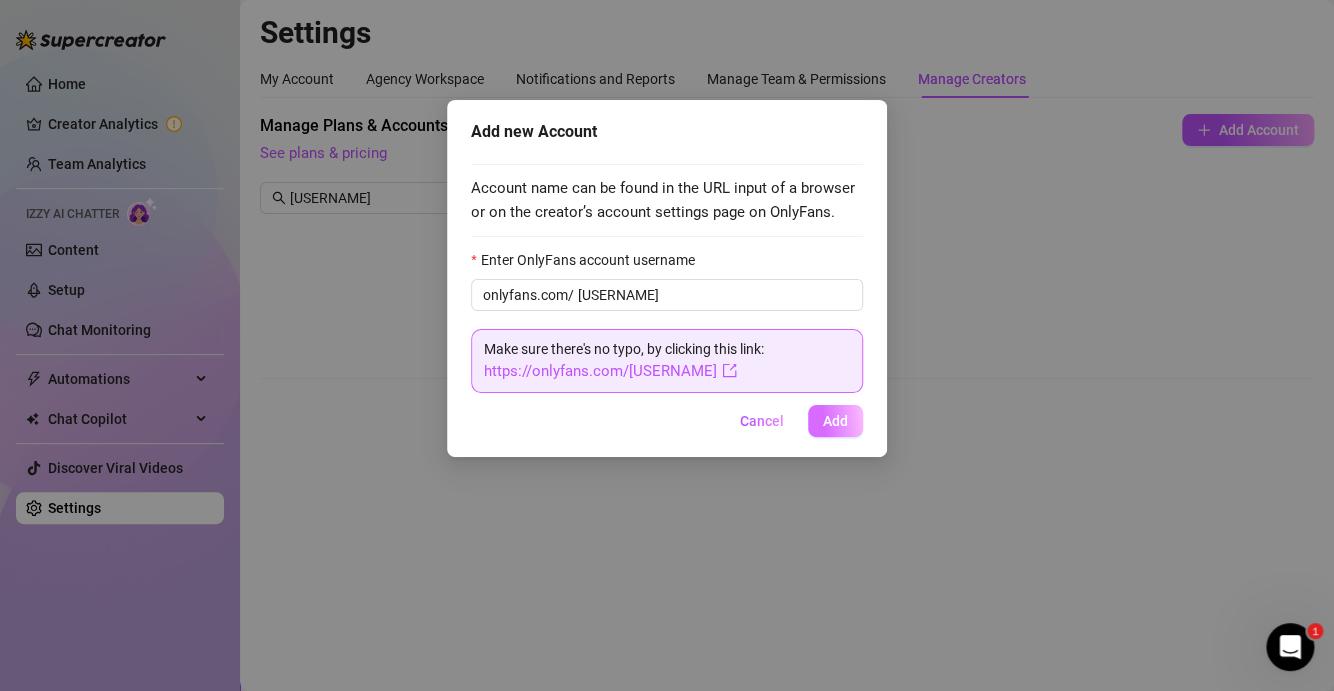 click on "Add" at bounding box center (835, 421) 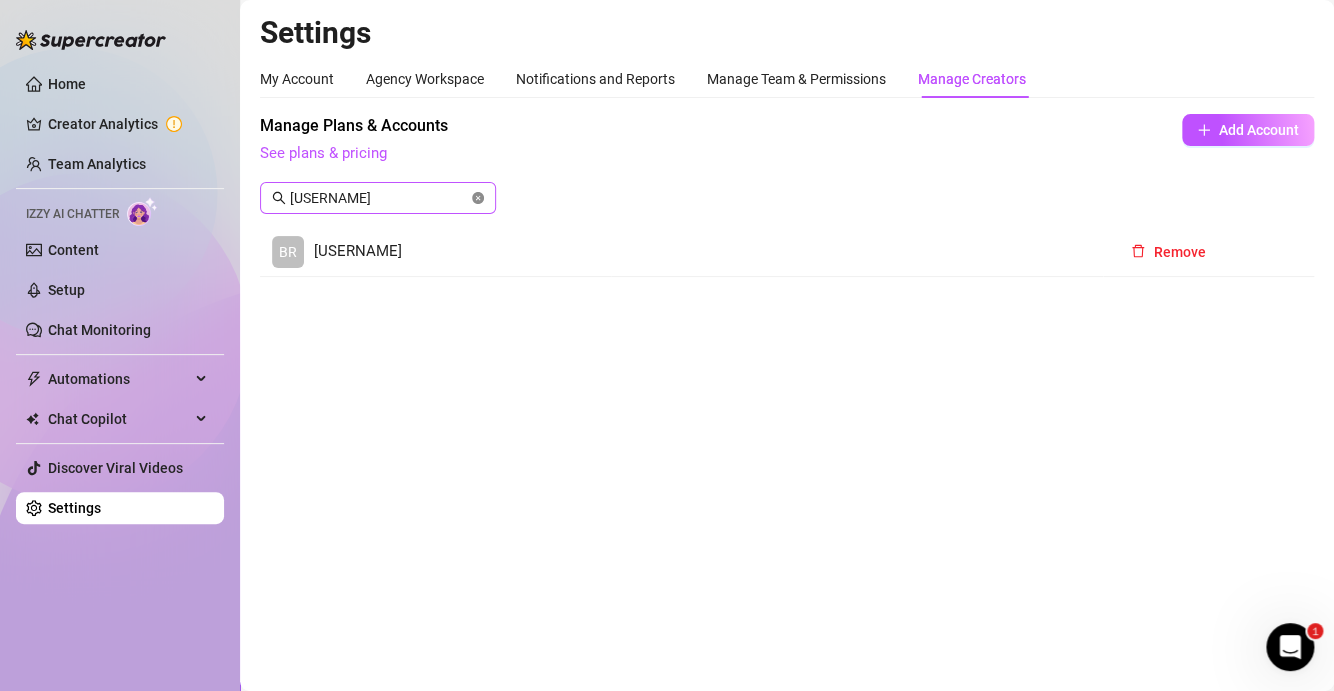 click 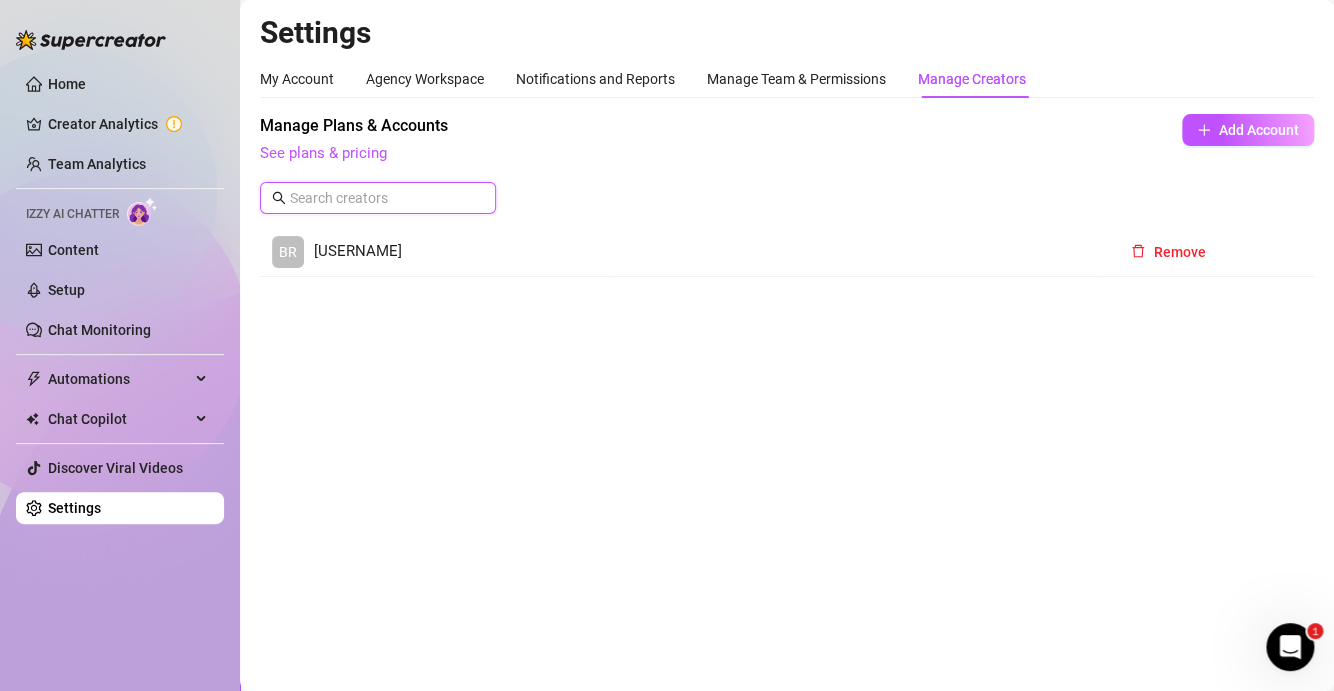 click at bounding box center [379, 198] 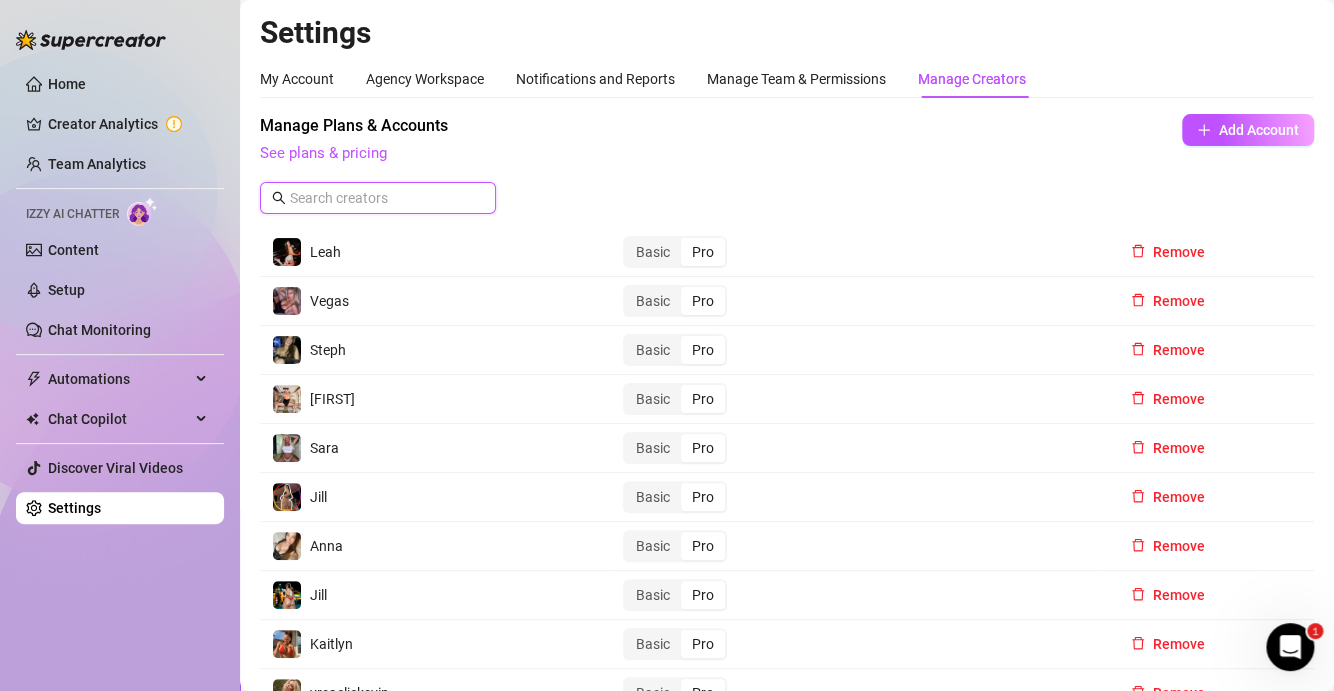 paste on "[USERNAME]" 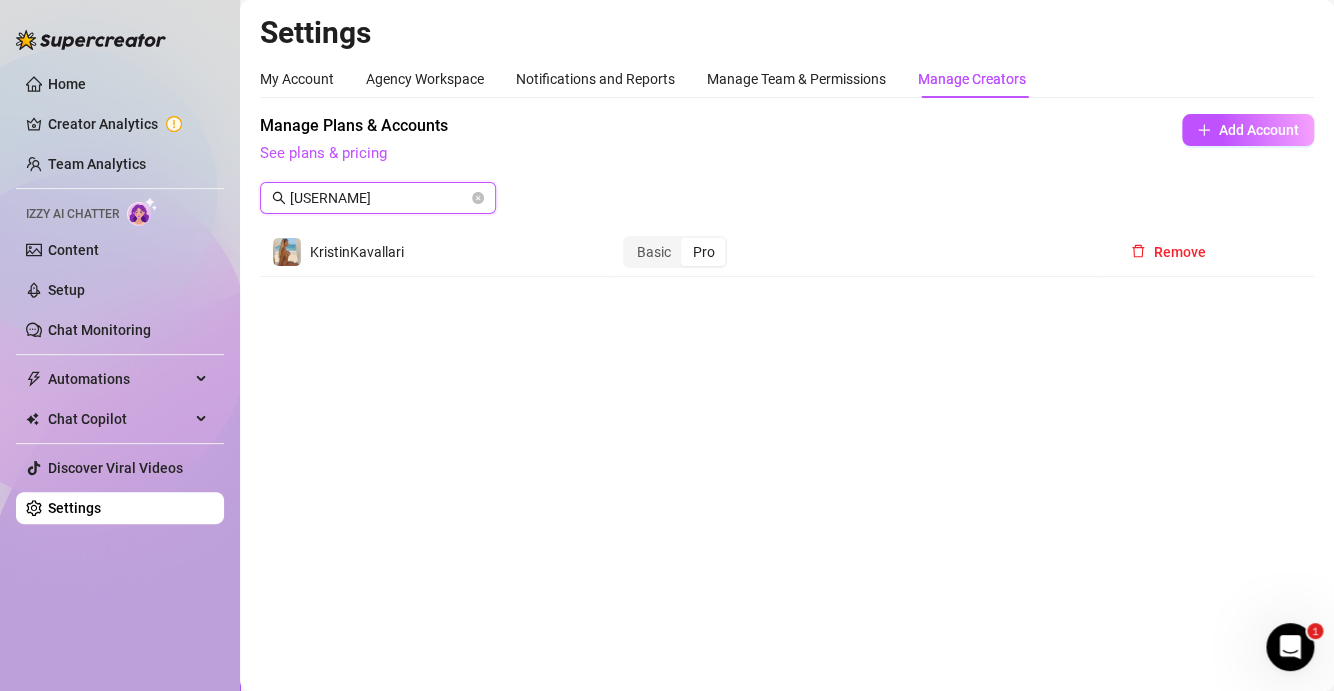 click on "[USERNAME]" at bounding box center [379, 198] 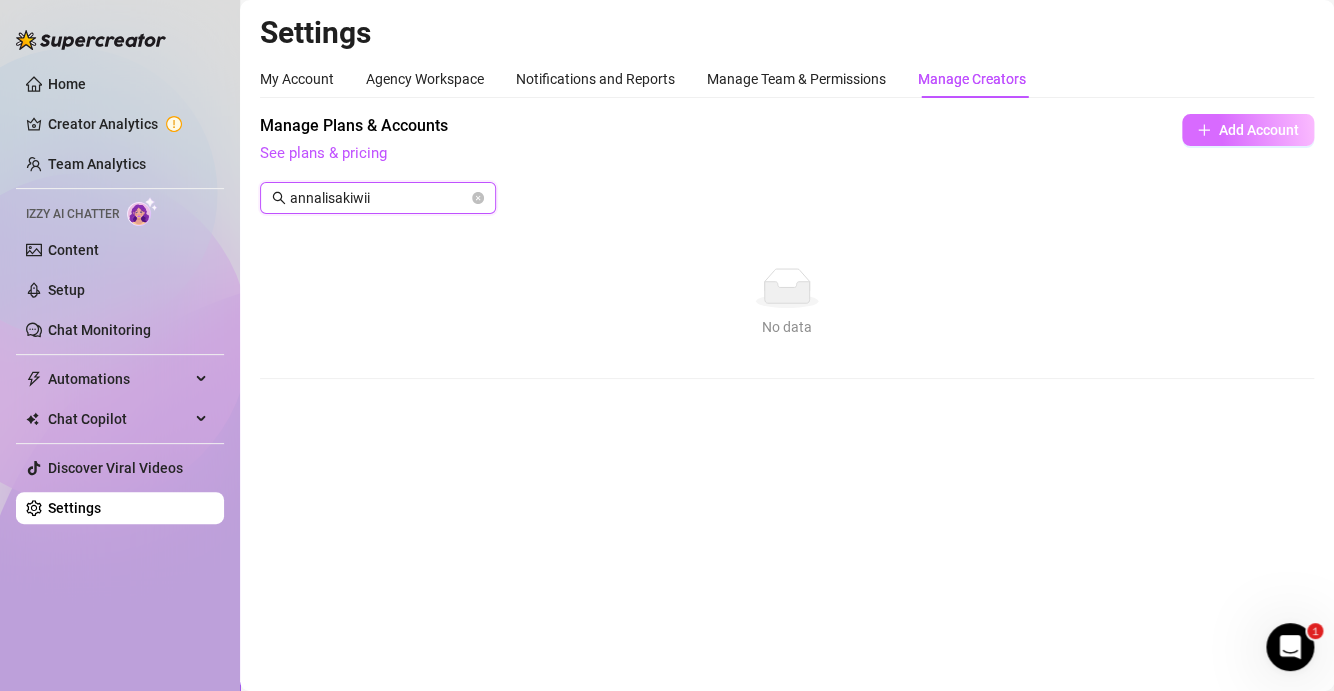 type on "annalisakiwii" 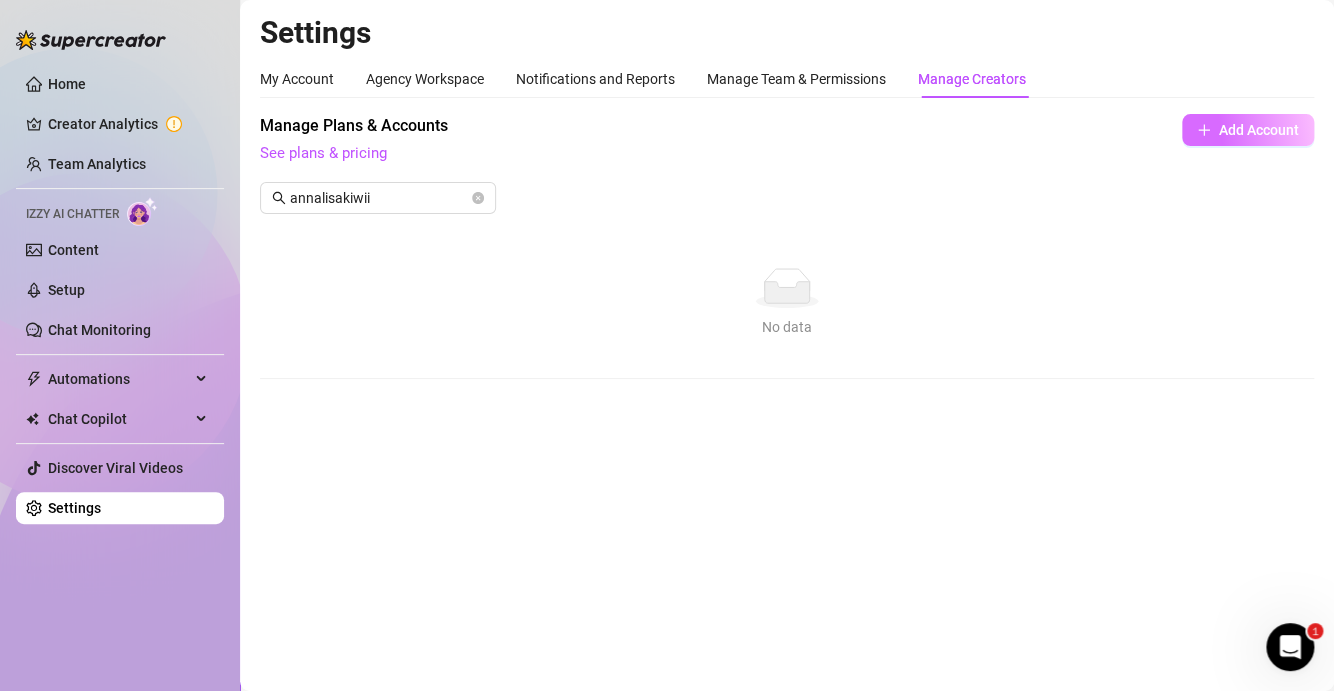 click on "Add Account" at bounding box center (1248, 130) 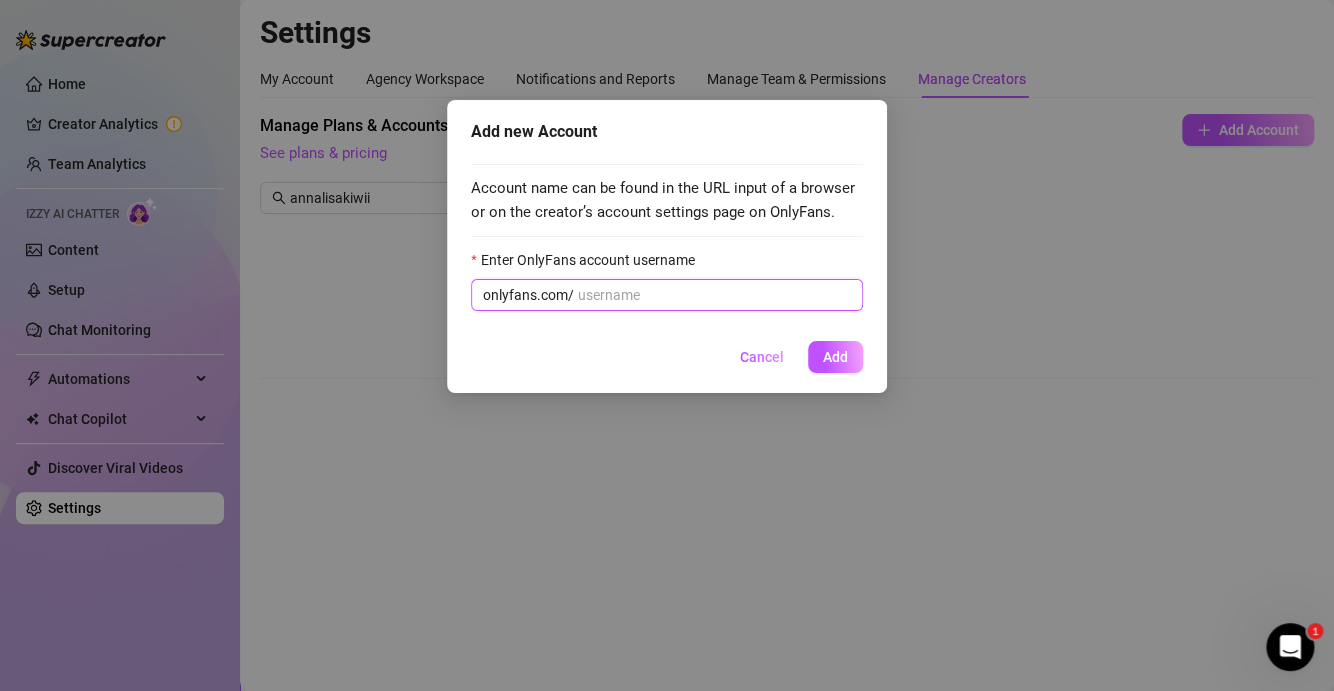 paste on "annalisakiwii" 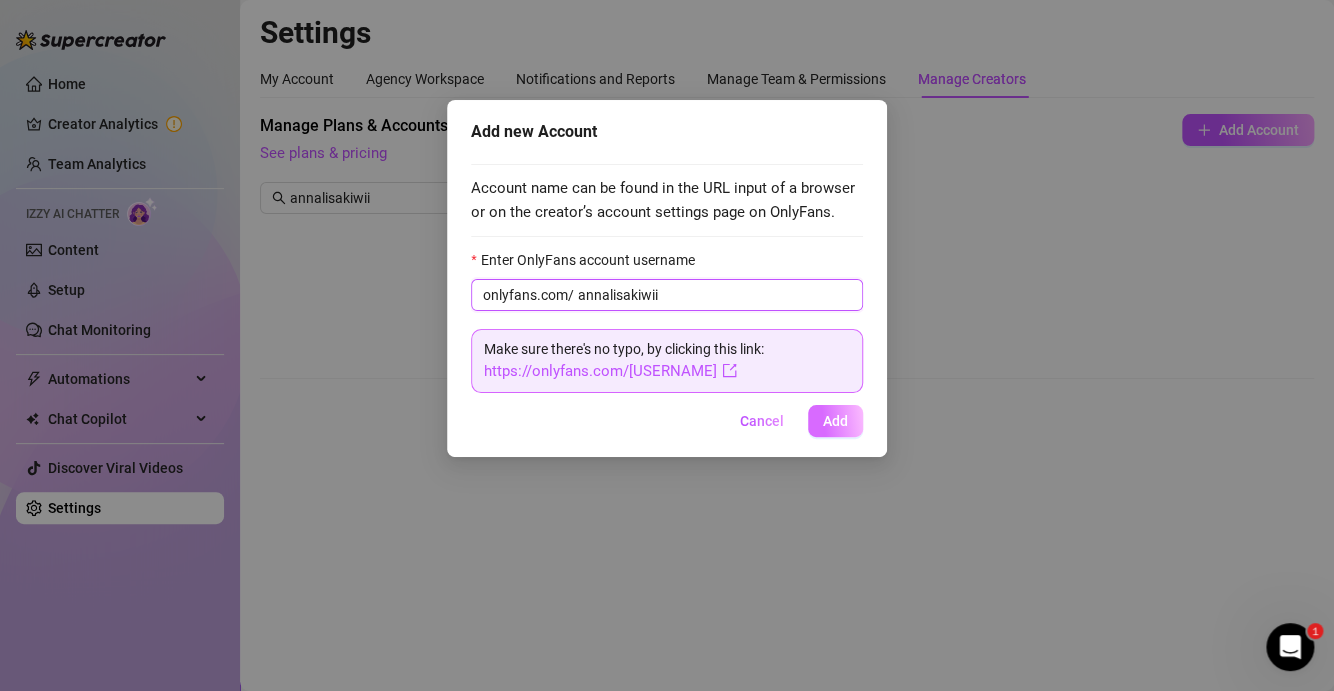 type on "annalisakiwii" 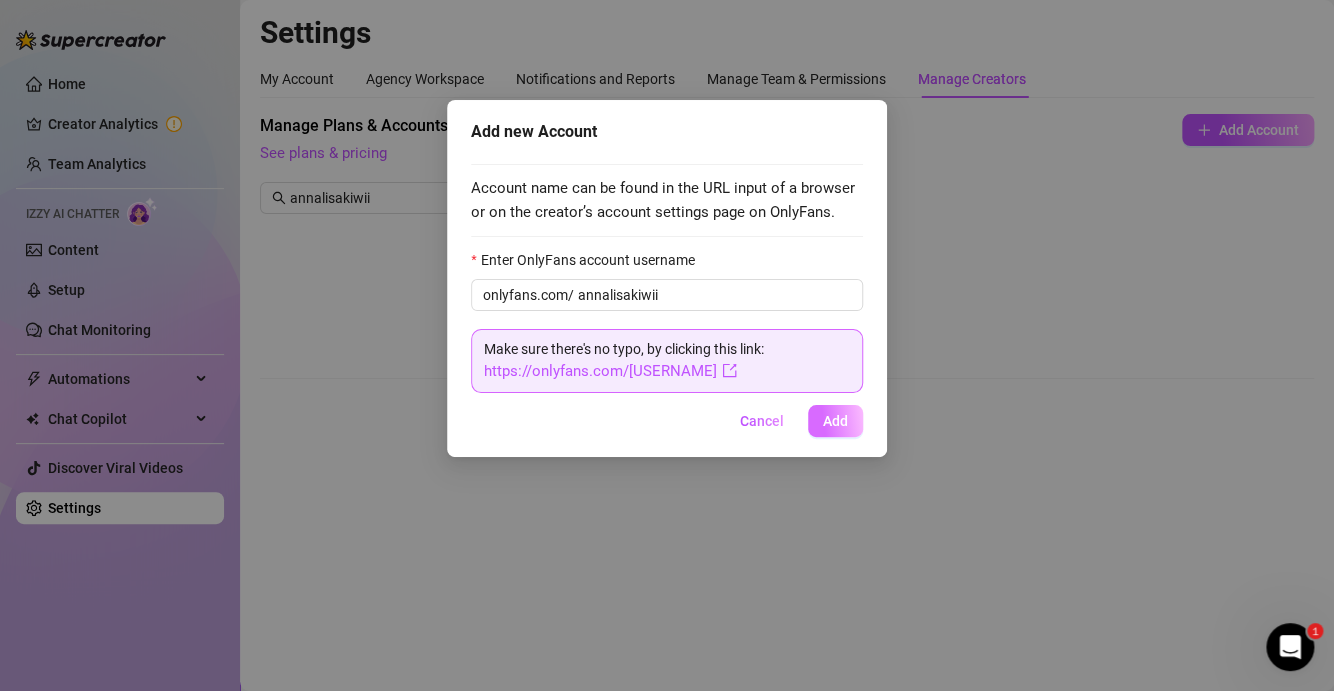 click on "Add" at bounding box center (835, 421) 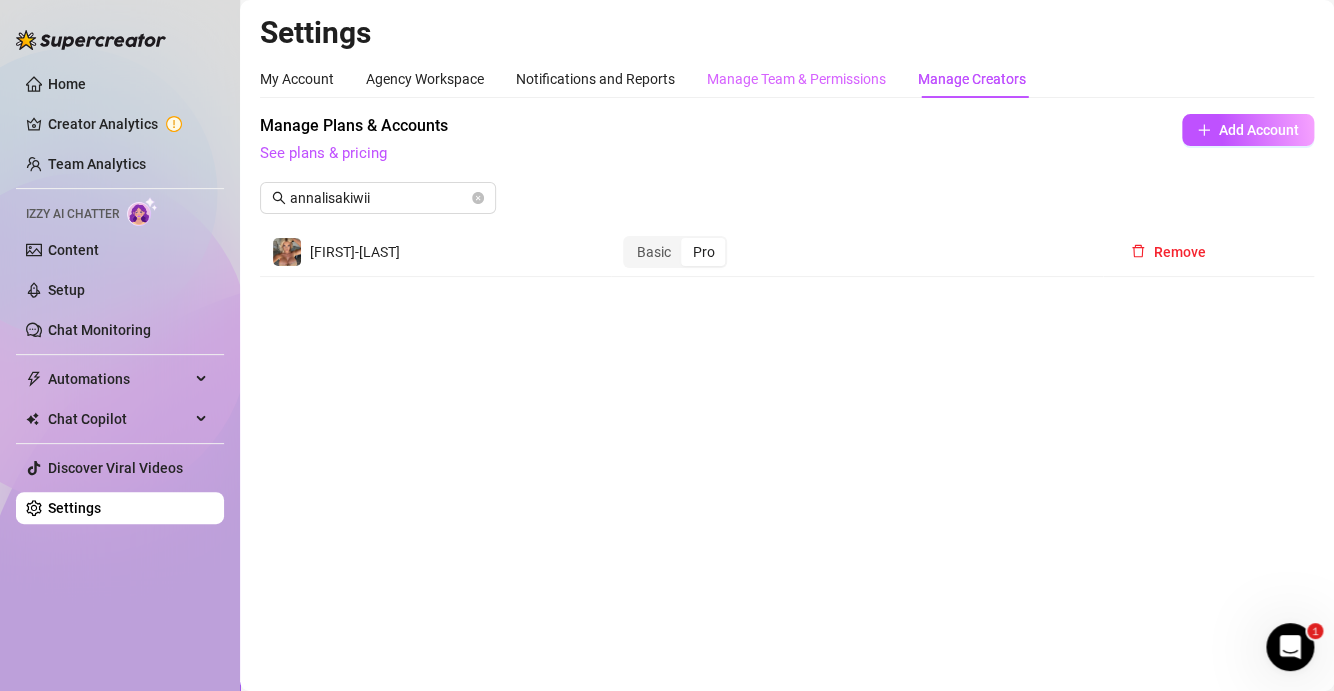 click on "Manage Plans & Accounts See plans & pricing Add Account" at bounding box center (787, 140) 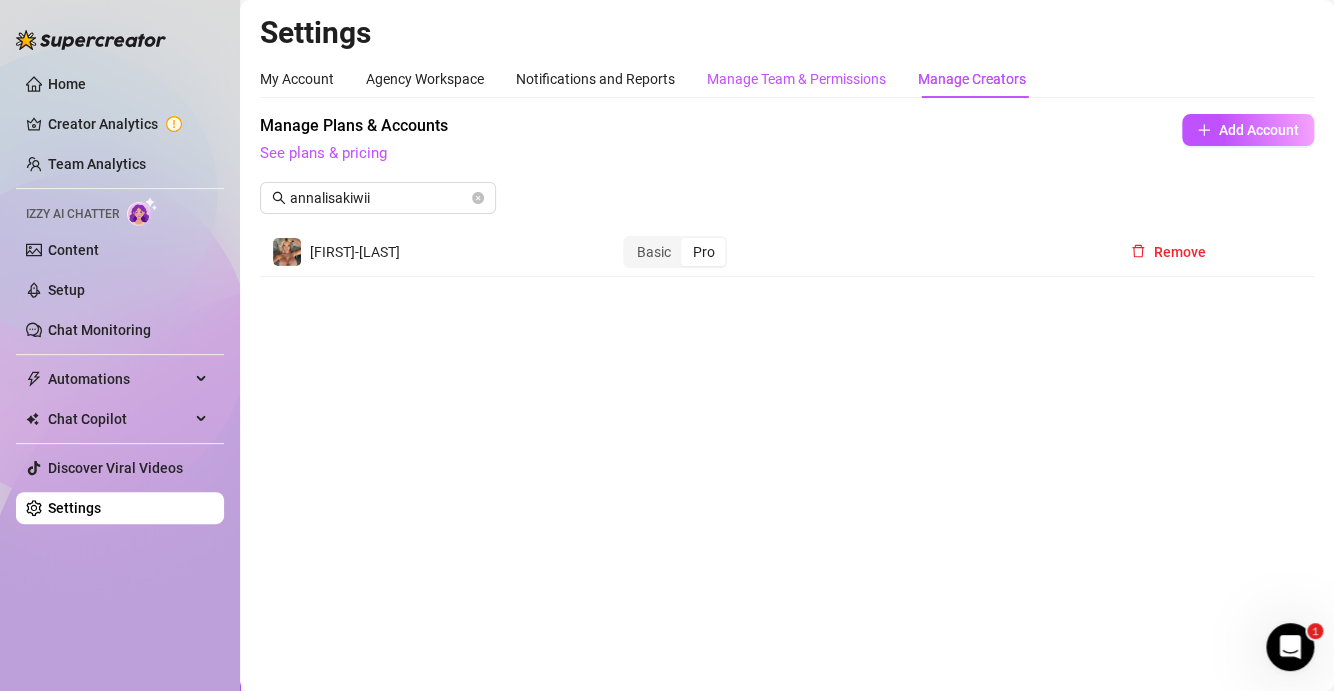 click on "Manage Team & Permissions" at bounding box center [796, 79] 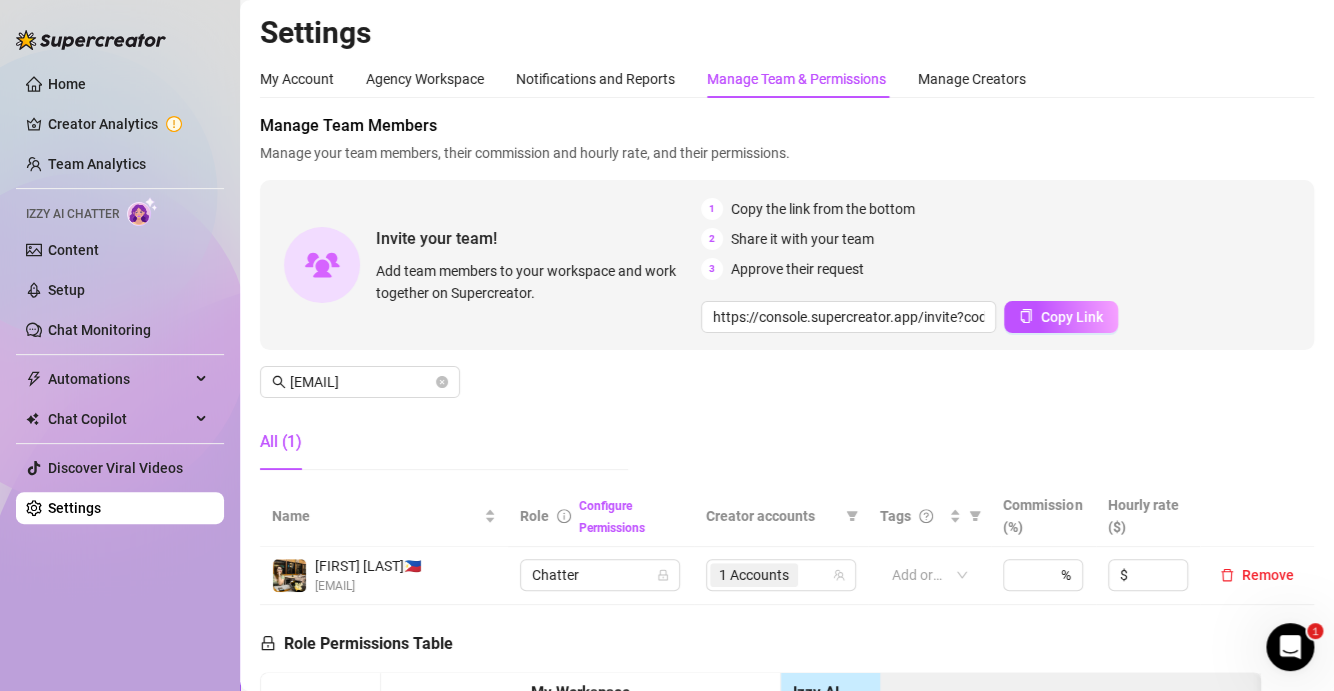 click on "Manage your team members, their commission and hourly rate, and their permissions." at bounding box center [787, 153] 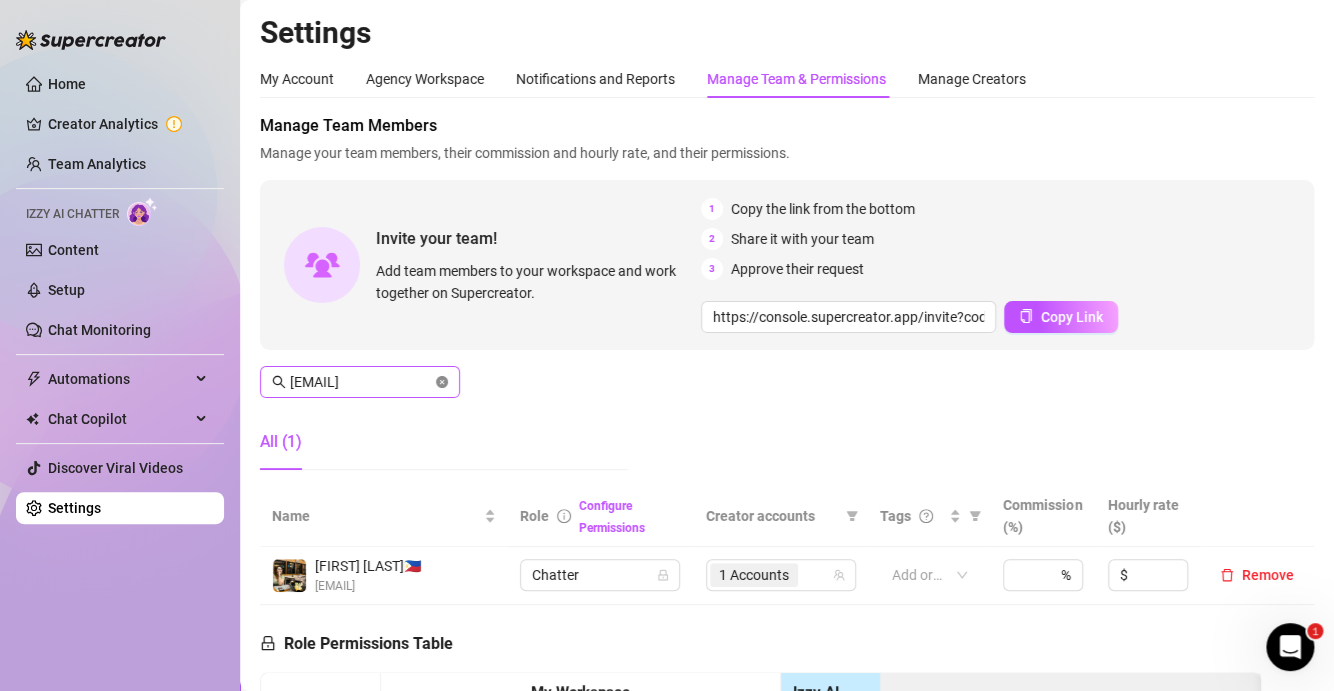 click 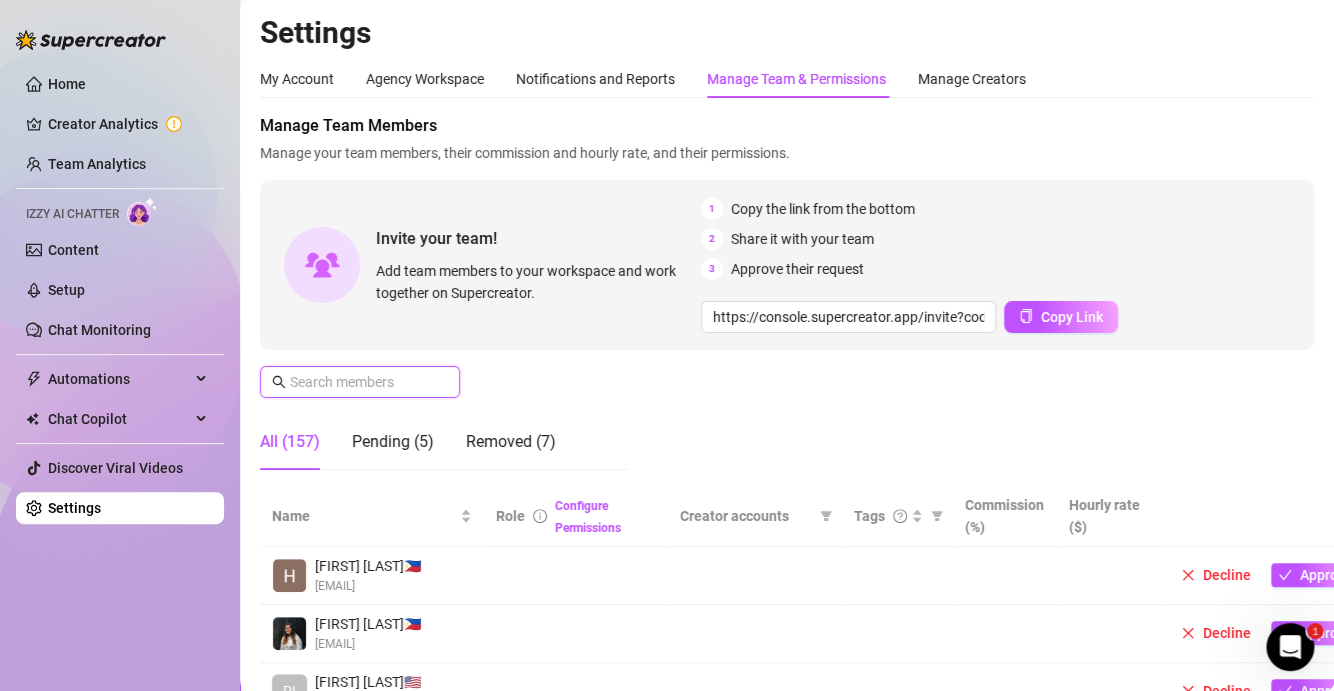 scroll, scrollTop: 0, scrollLeft: 0, axis: both 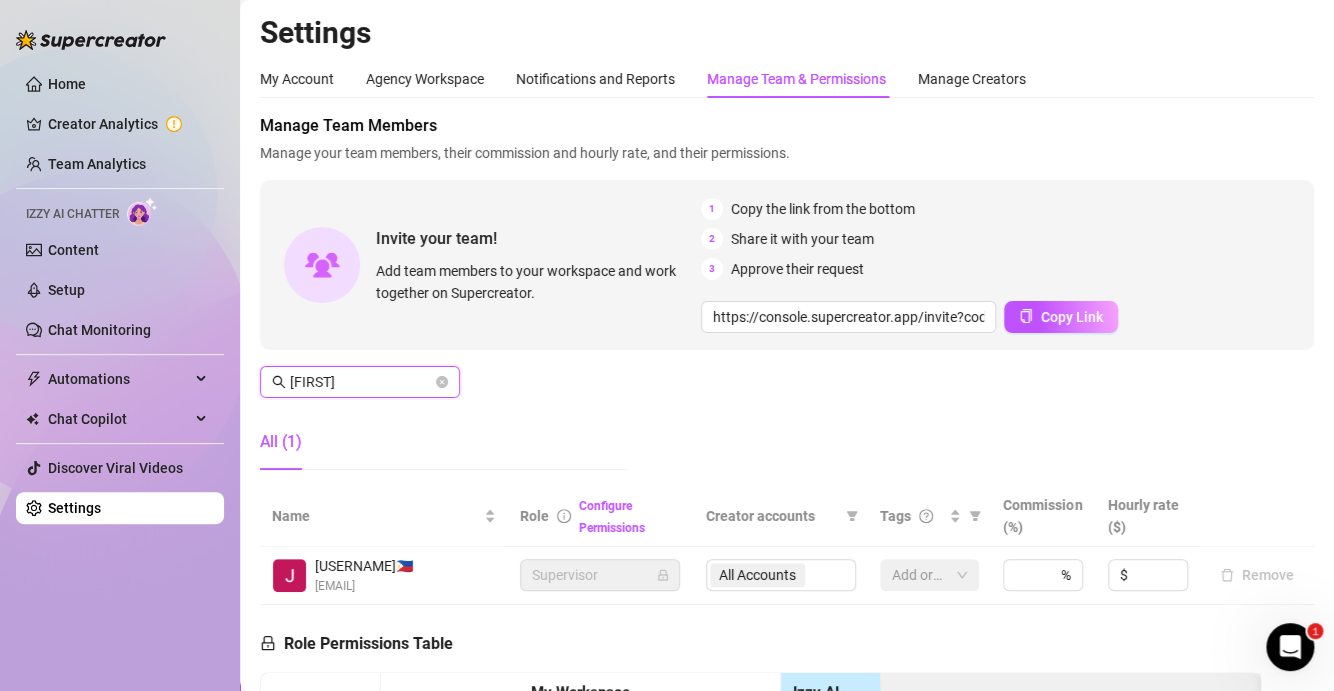 click on "Supervisor" at bounding box center [600, 575] 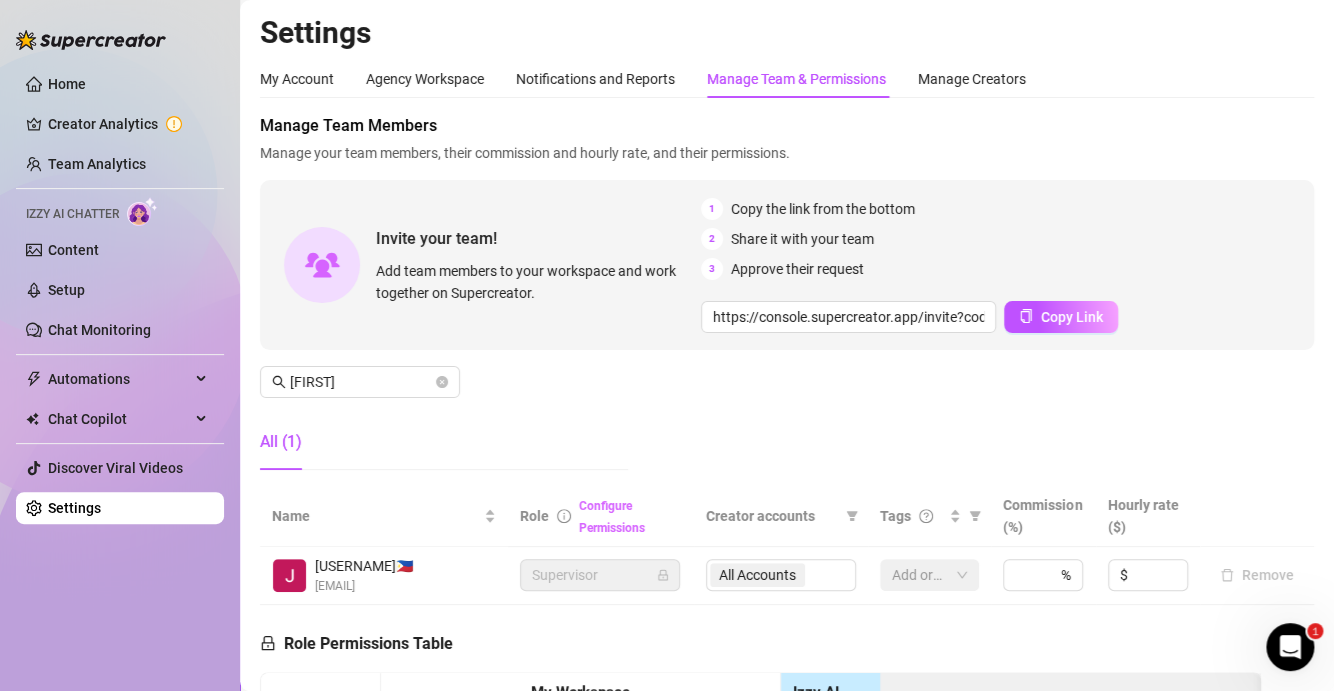click on "Configure Permissions" at bounding box center [612, 517] 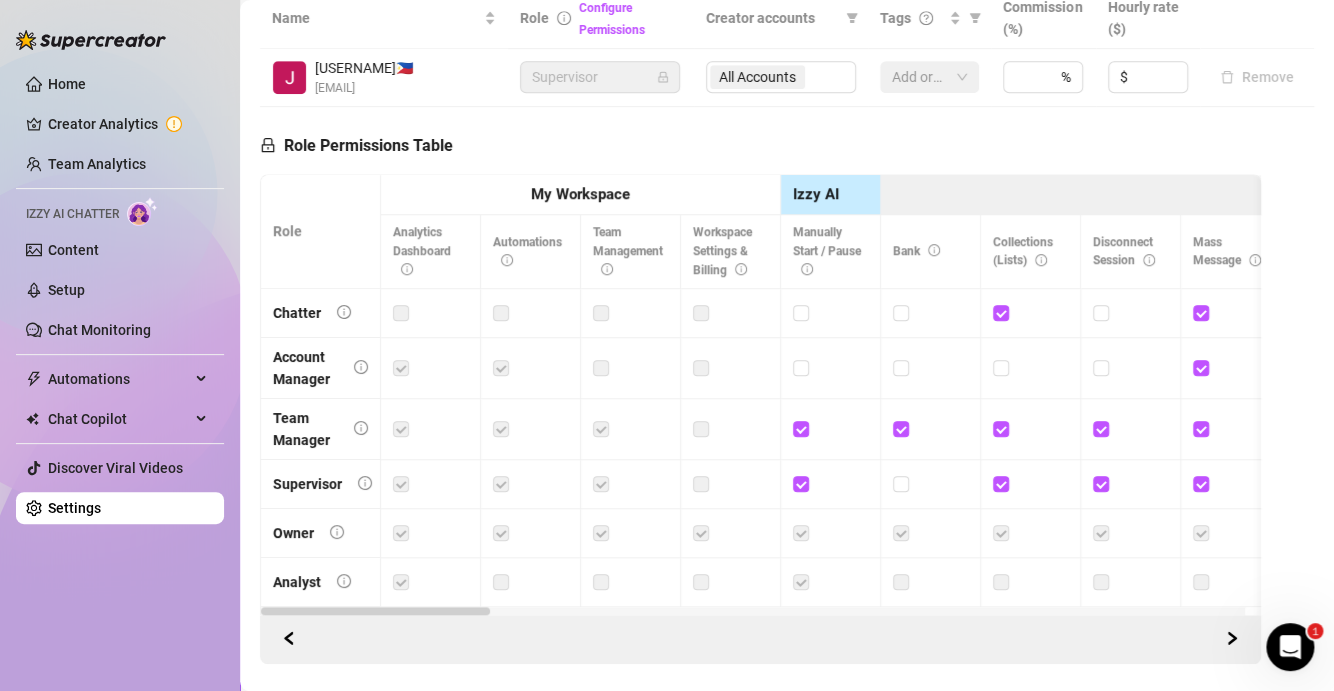 scroll, scrollTop: 379, scrollLeft: 0, axis: vertical 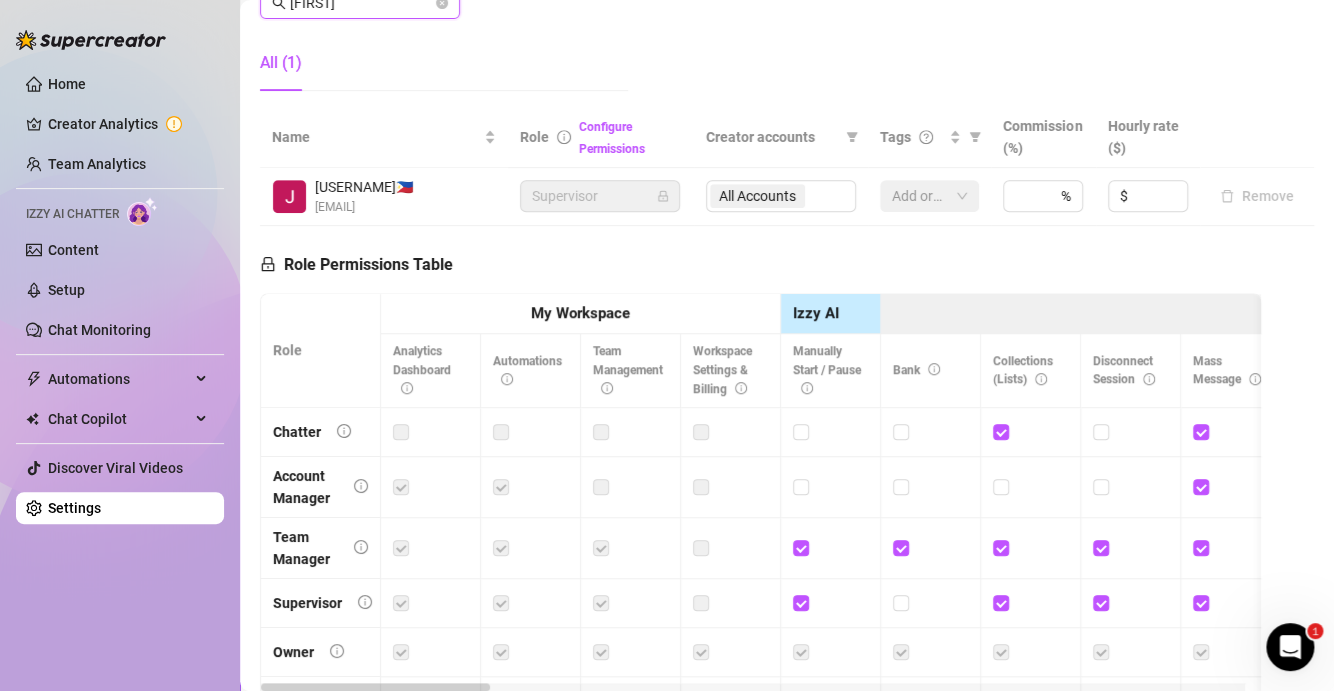 click on "[FIRST]" at bounding box center [361, 3] 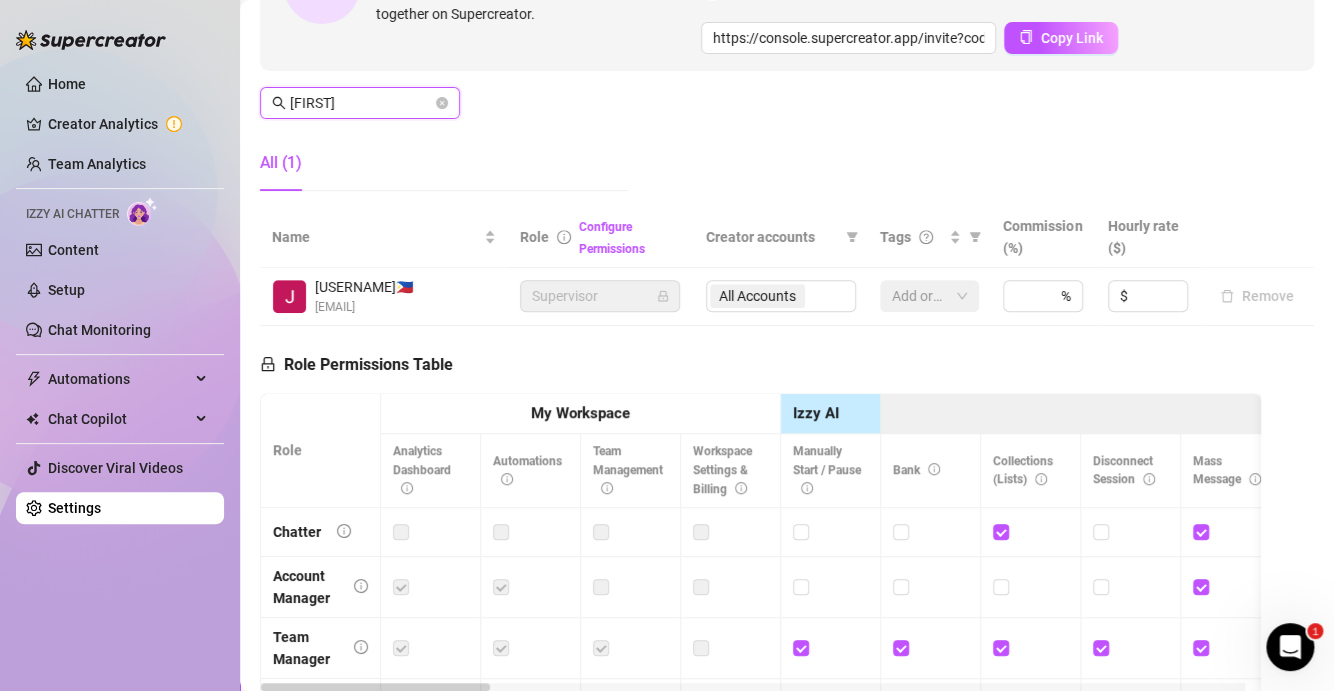drag, startPoint x: 317, startPoint y: 97, endPoint x: 267, endPoint y: 111, distance: 51.92302 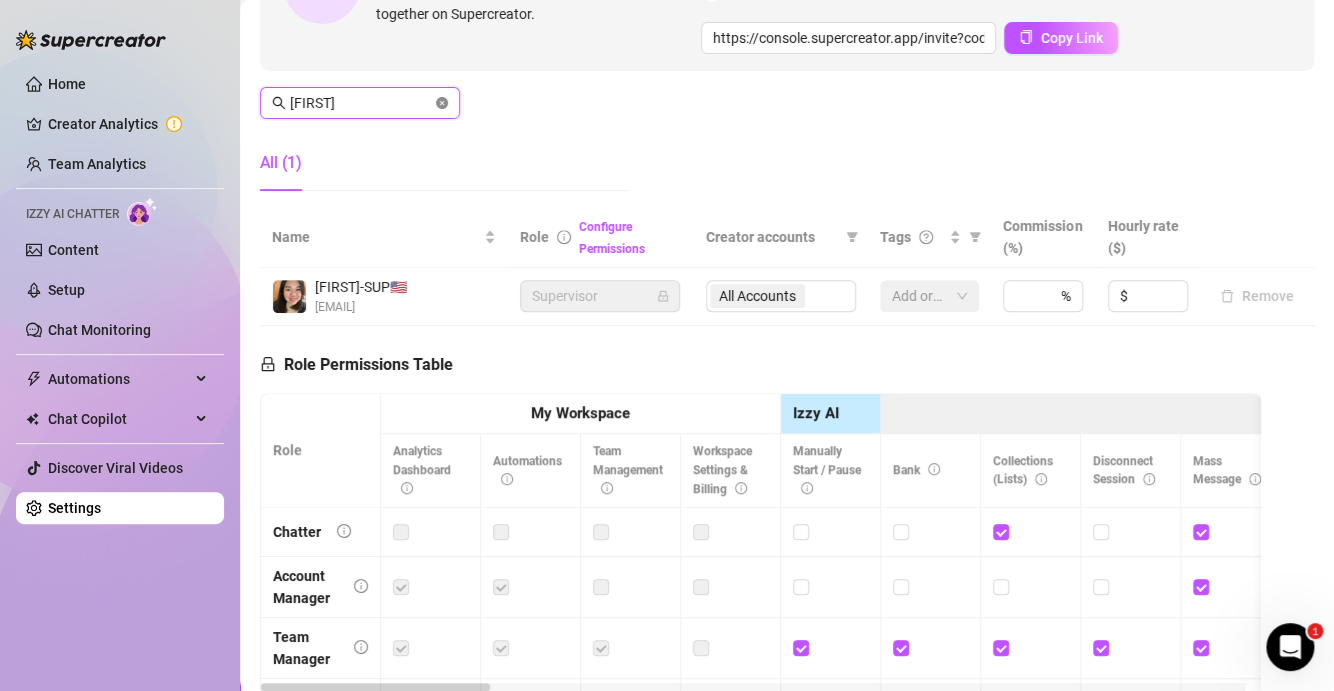 click 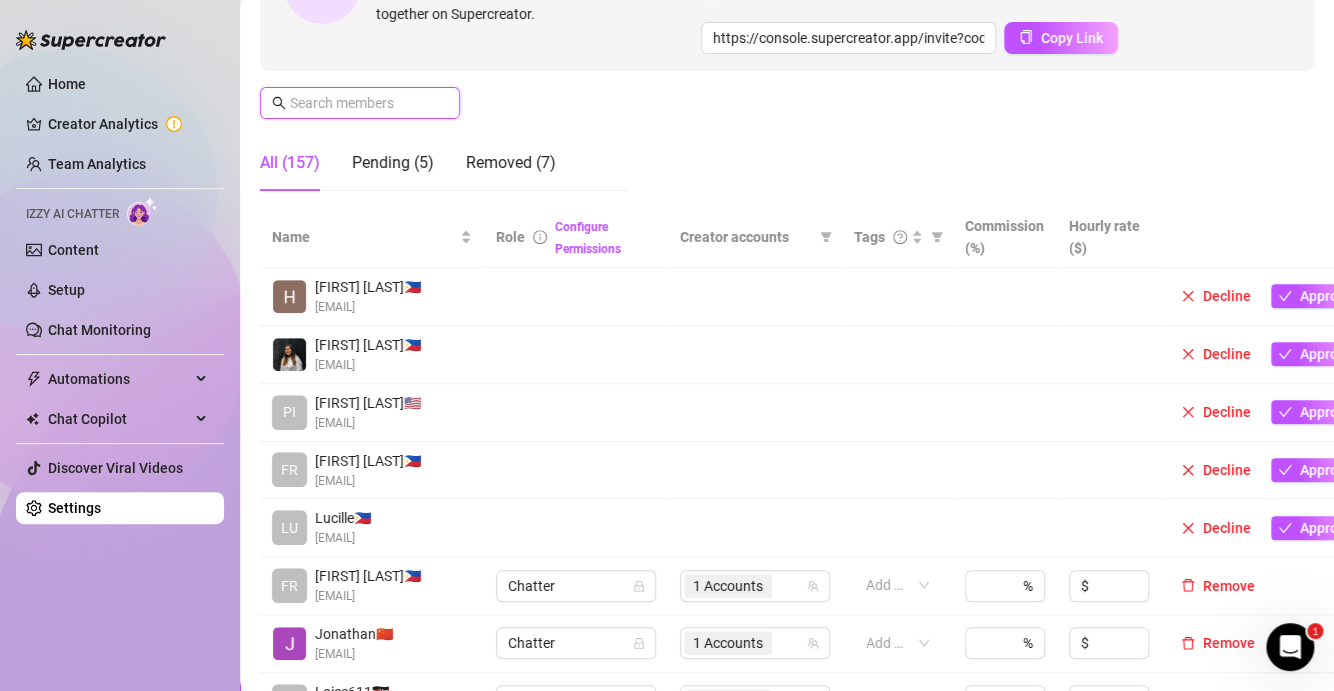type 